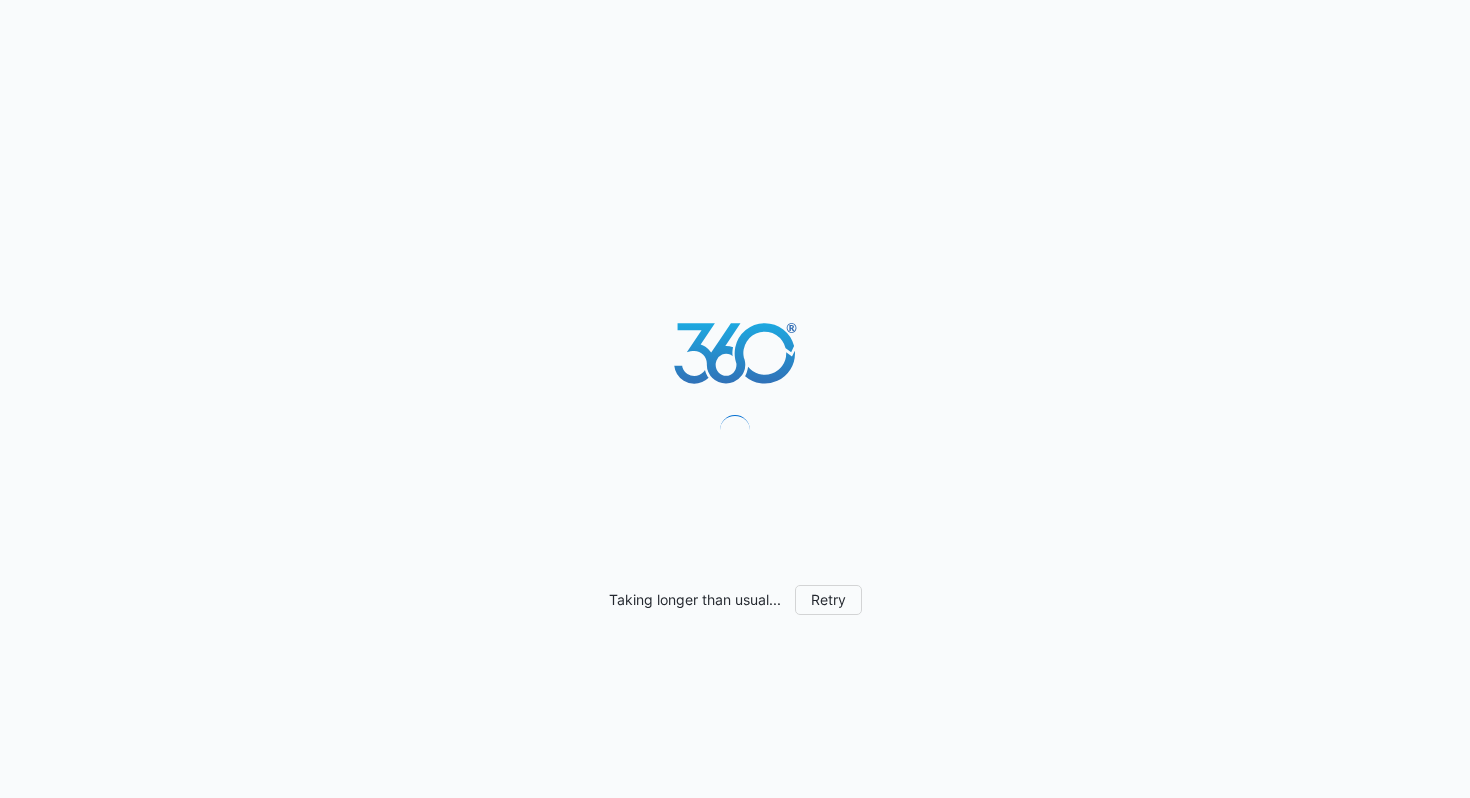 scroll, scrollTop: 0, scrollLeft: 0, axis: both 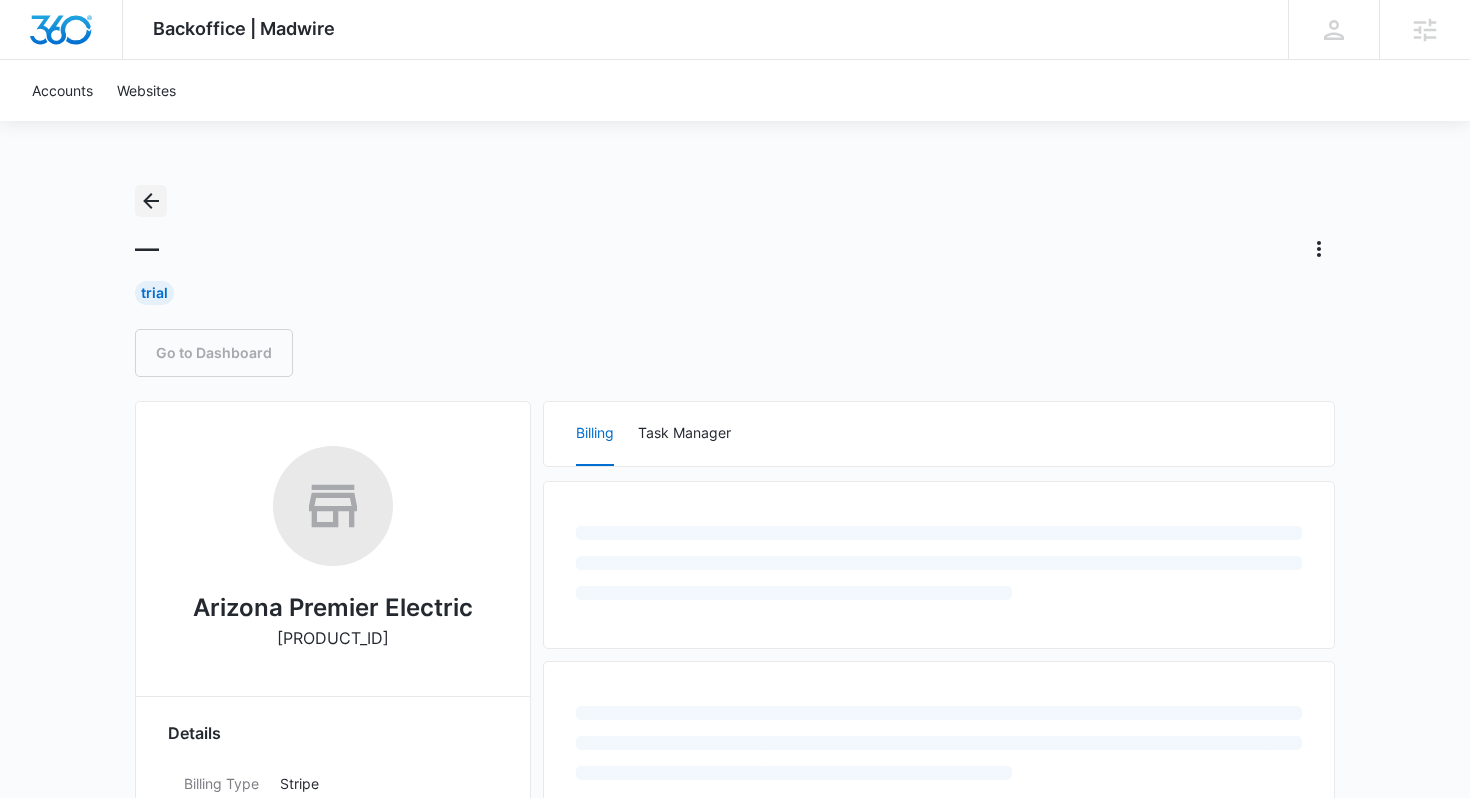 click 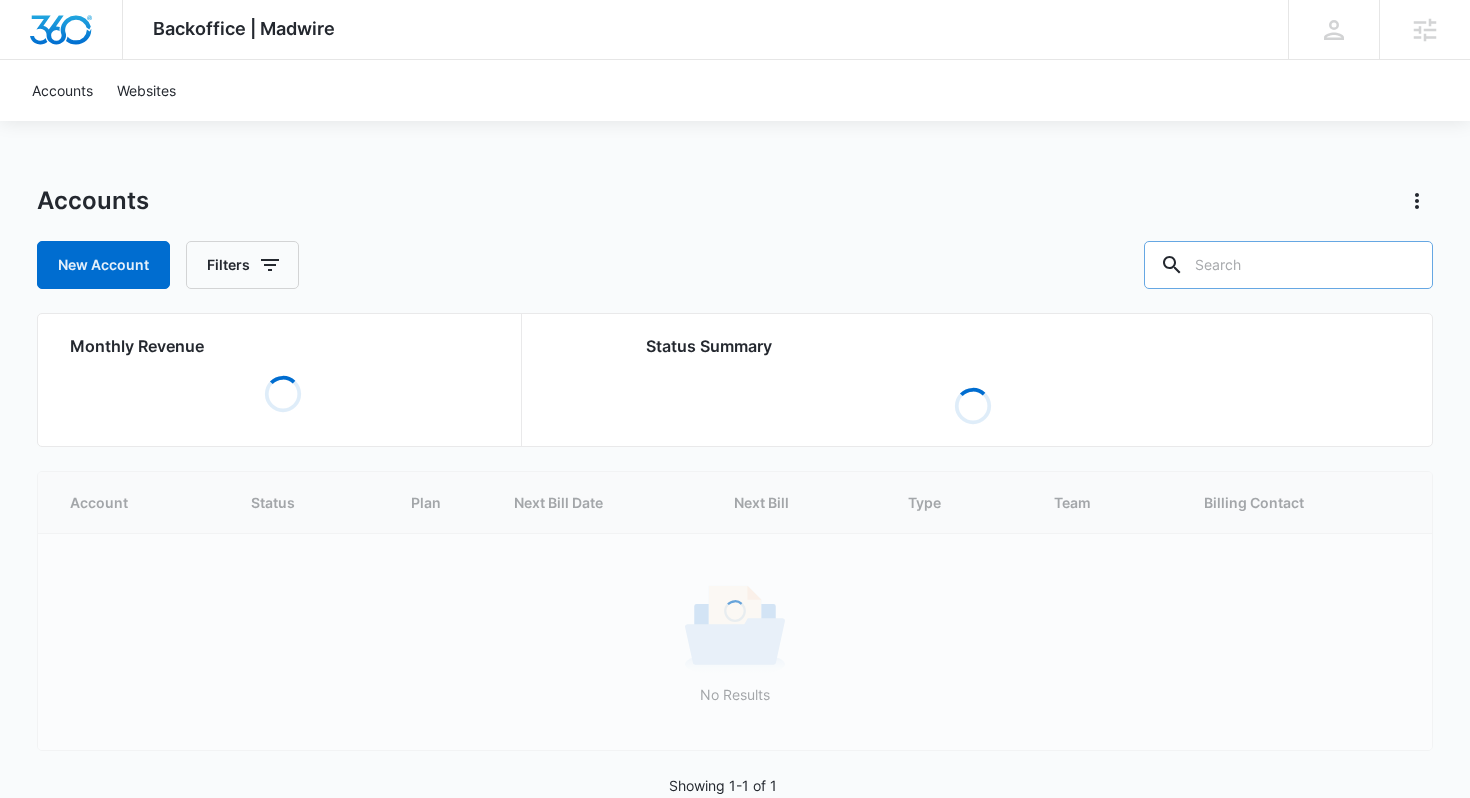 click at bounding box center (1288, 265) 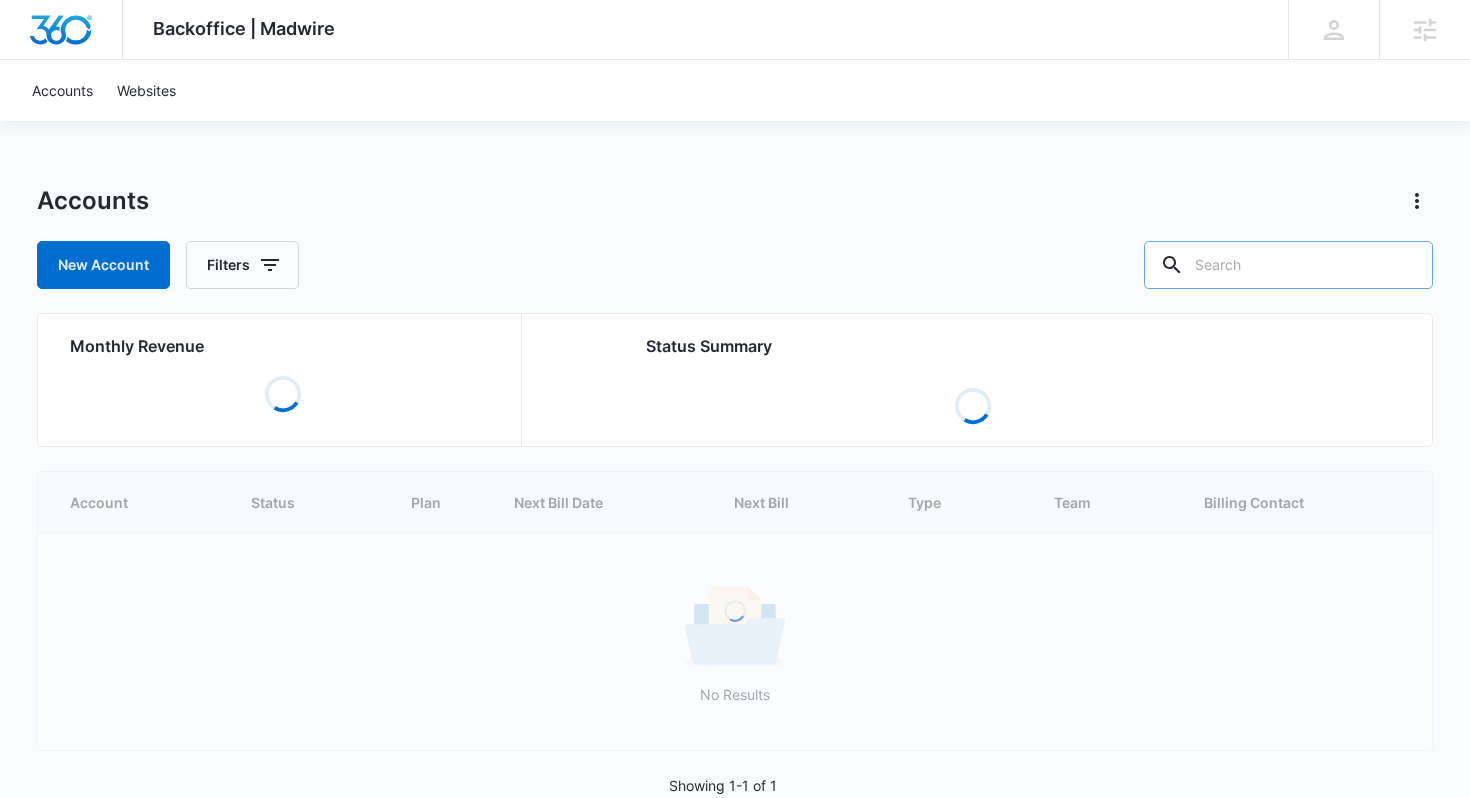 type on "h" 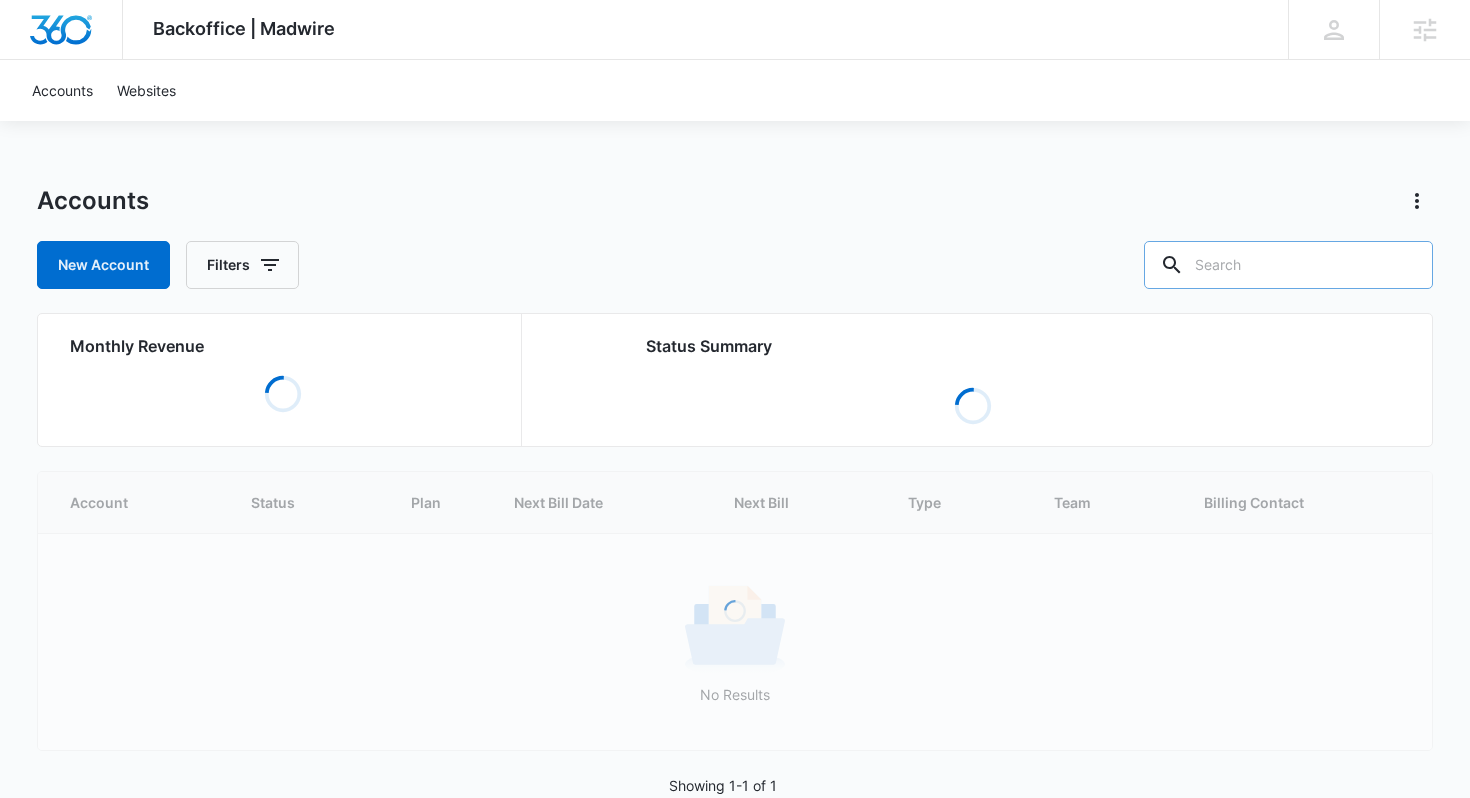 type on "h" 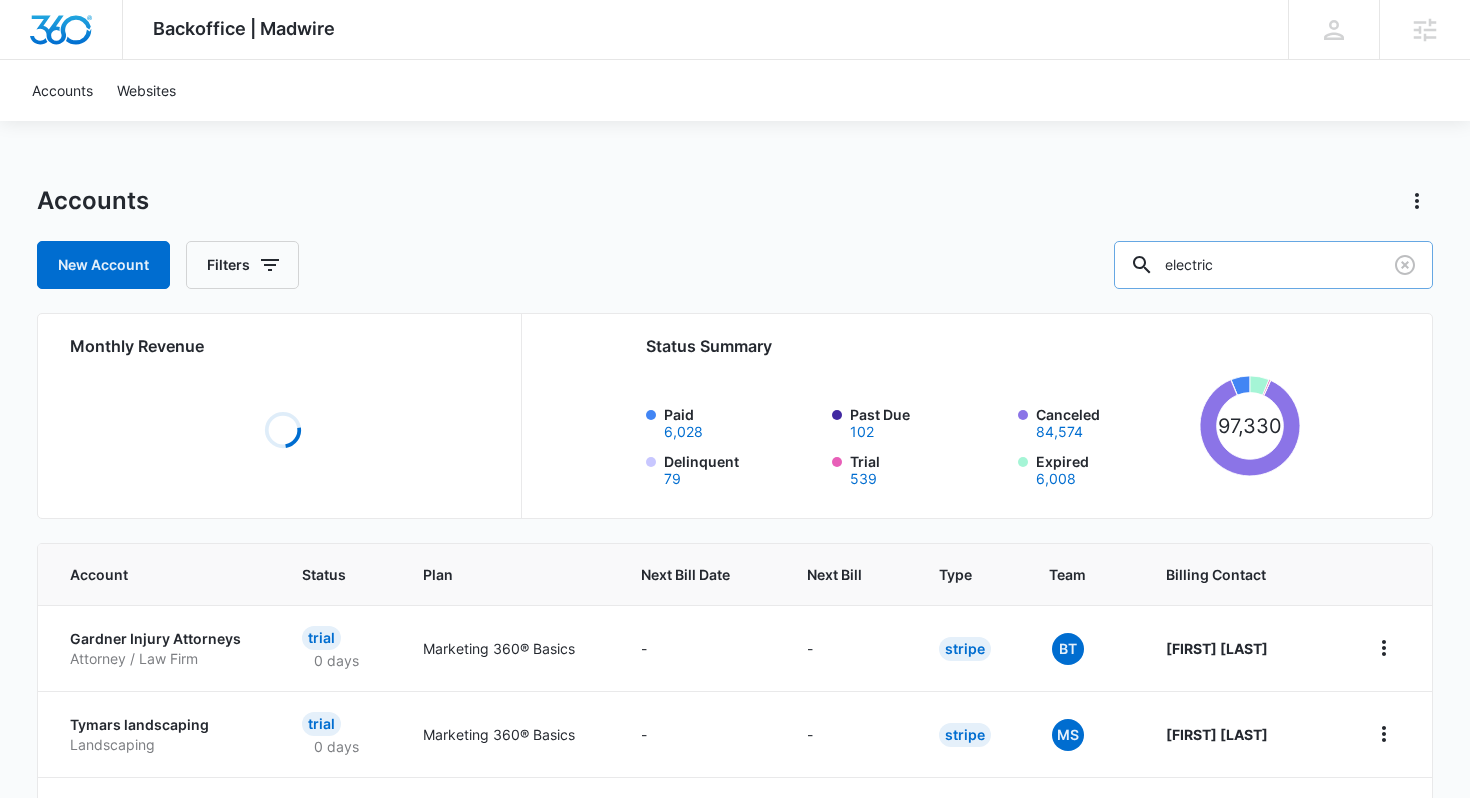type on "electric" 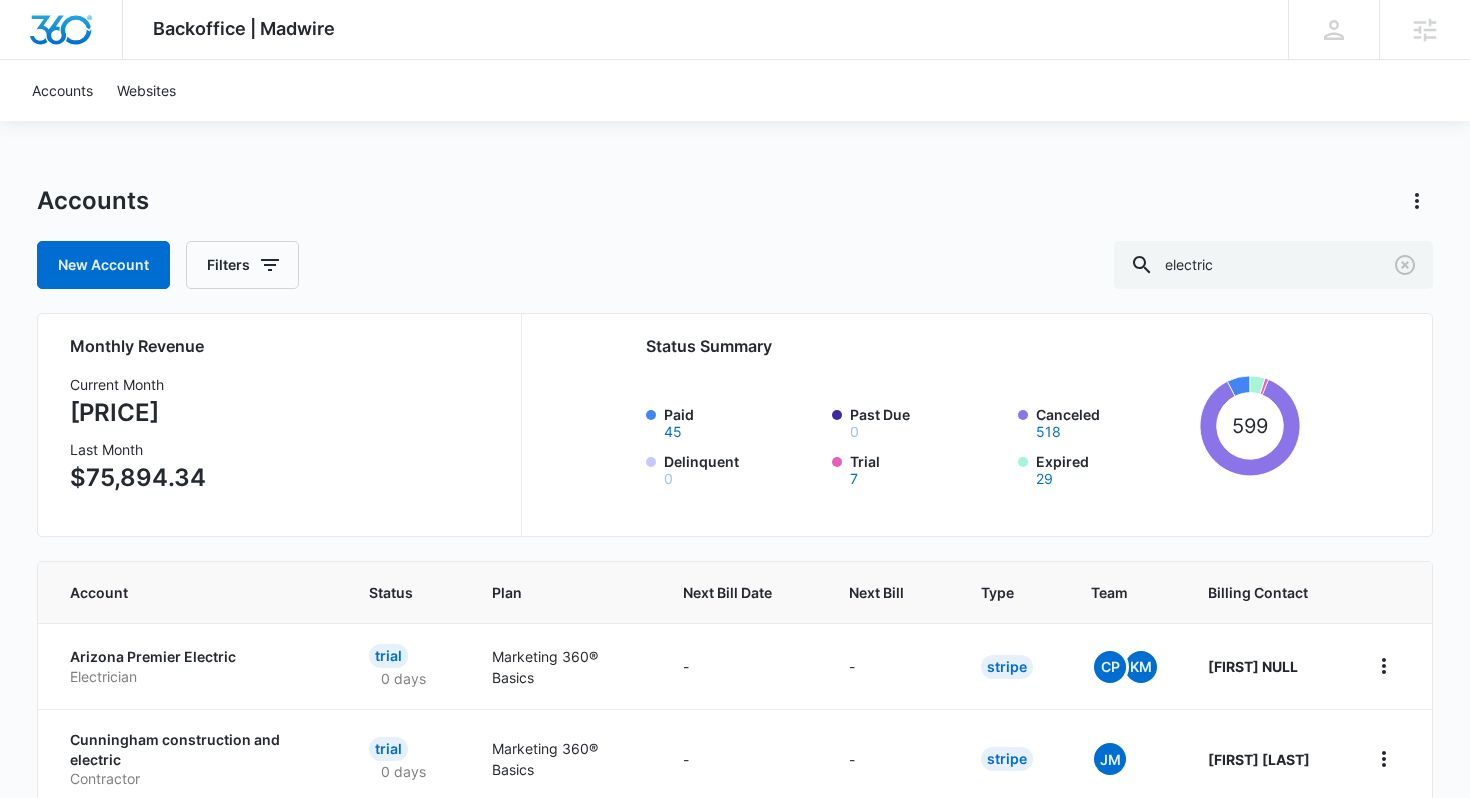 click on "[STATUS] [NUMBER]" at bounding box center (742, 421) 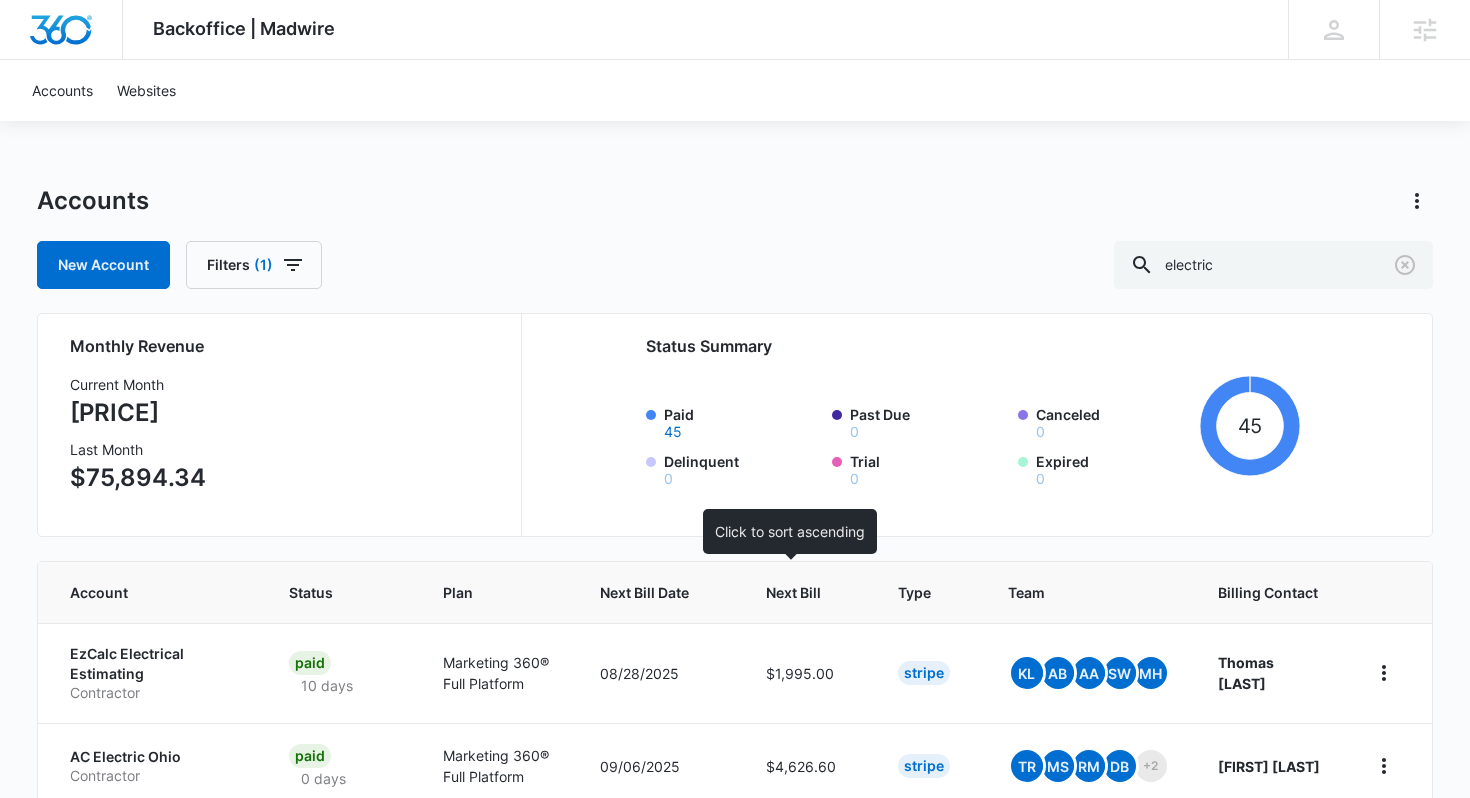 click on "Next Bill" at bounding box center [793, 592] 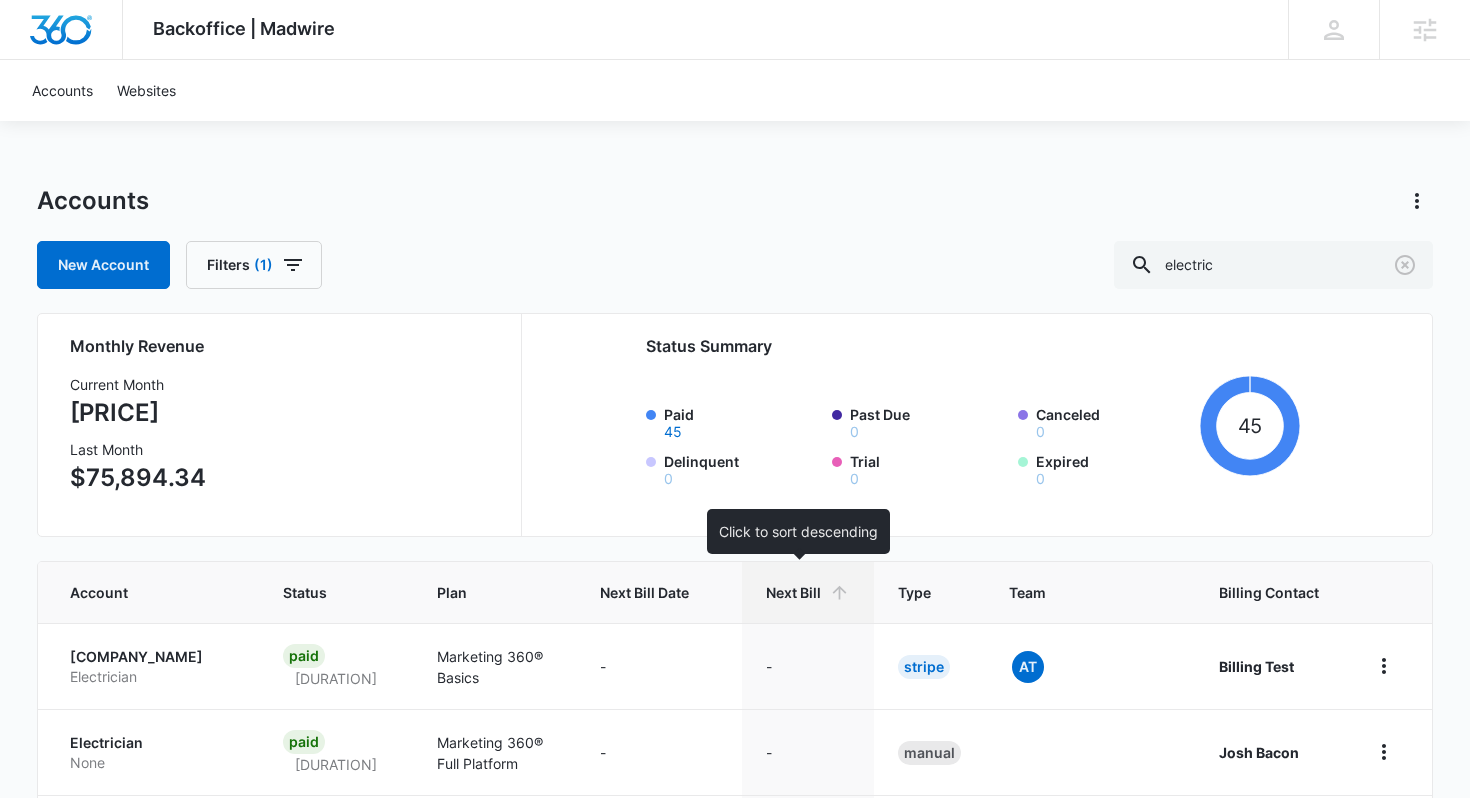 click on "Next Bill" at bounding box center (793, 592) 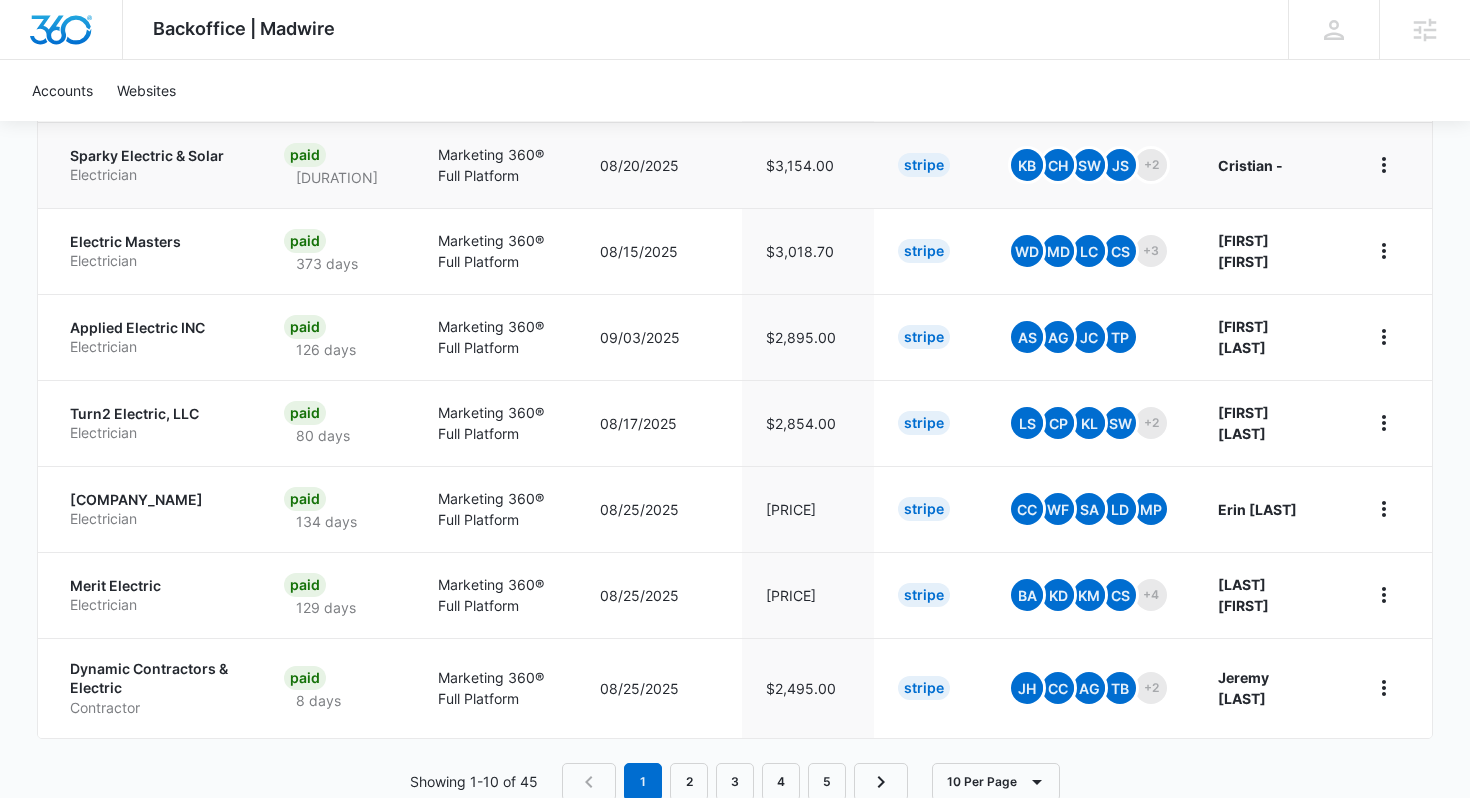 scroll, scrollTop: 957, scrollLeft: 0, axis: vertical 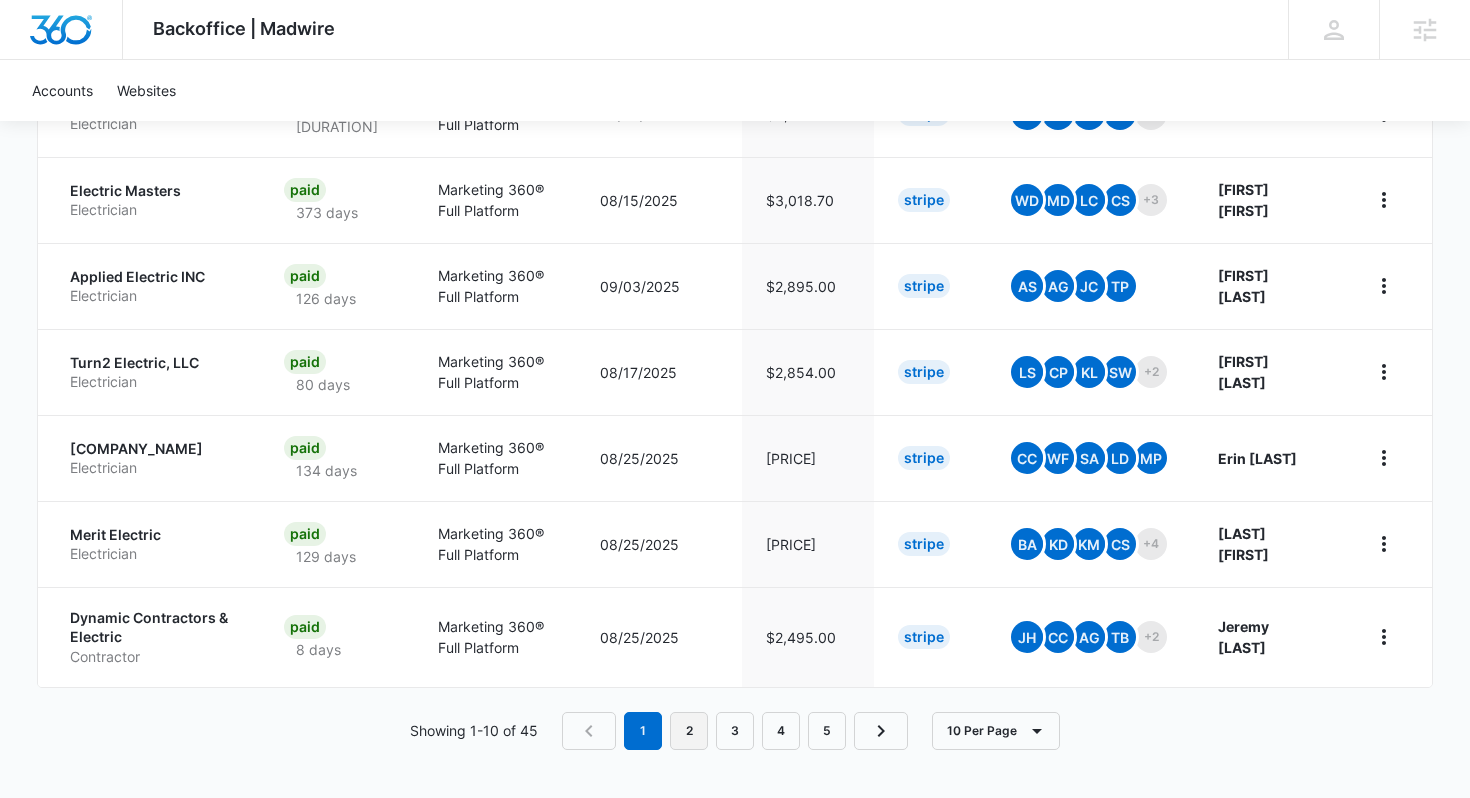click on "2" at bounding box center [689, 731] 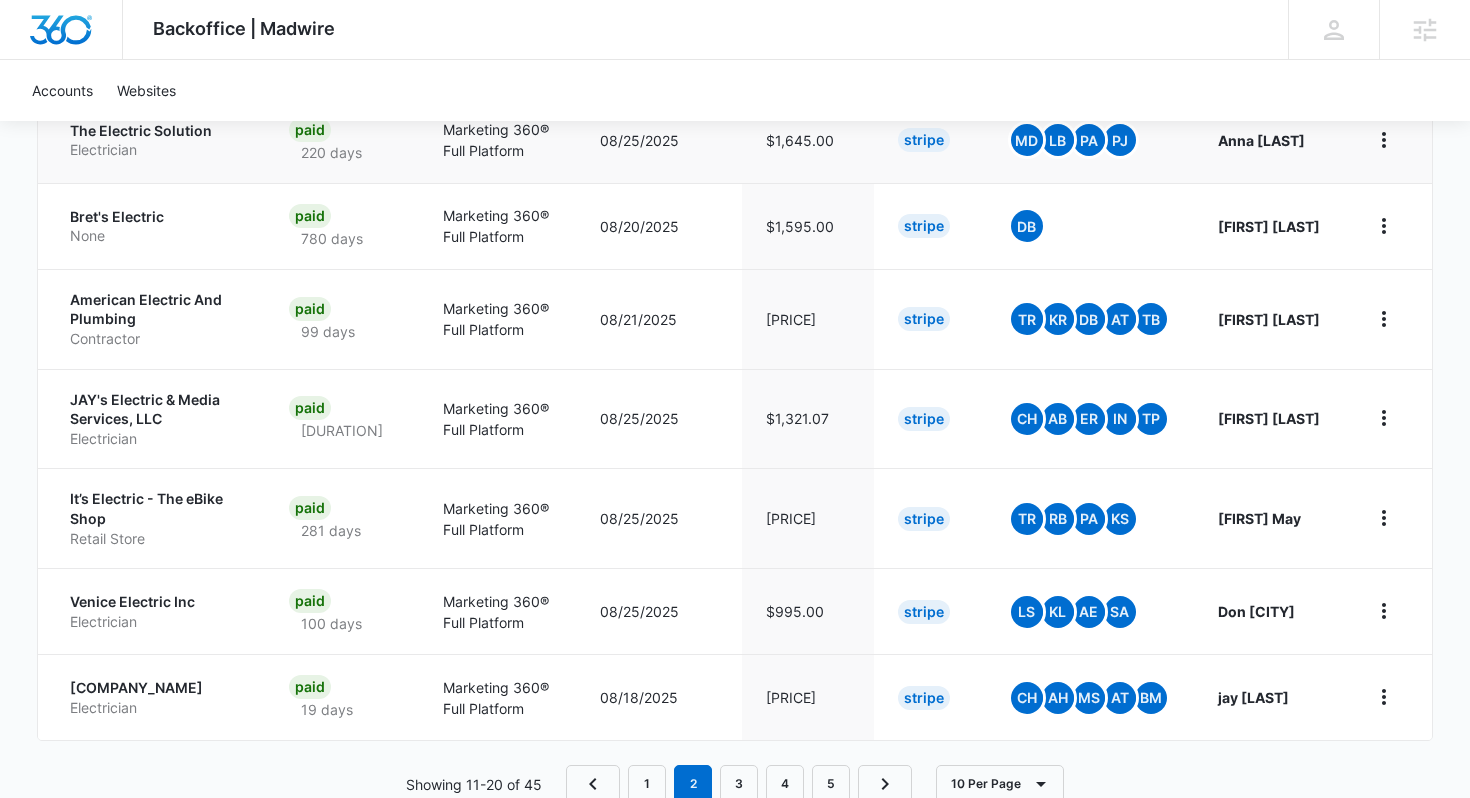 scroll, scrollTop: 956, scrollLeft: 0, axis: vertical 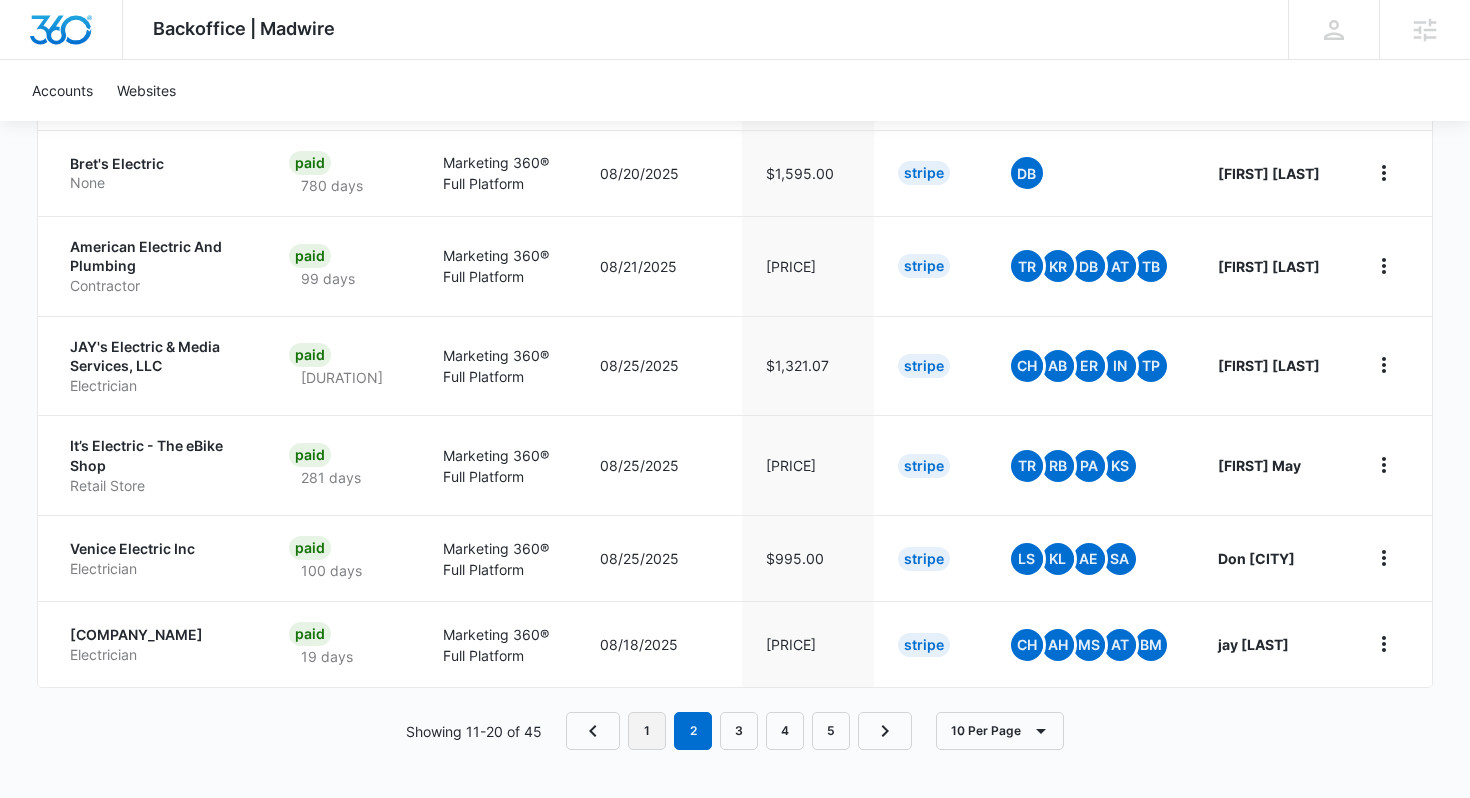 click on "1" at bounding box center (647, 731) 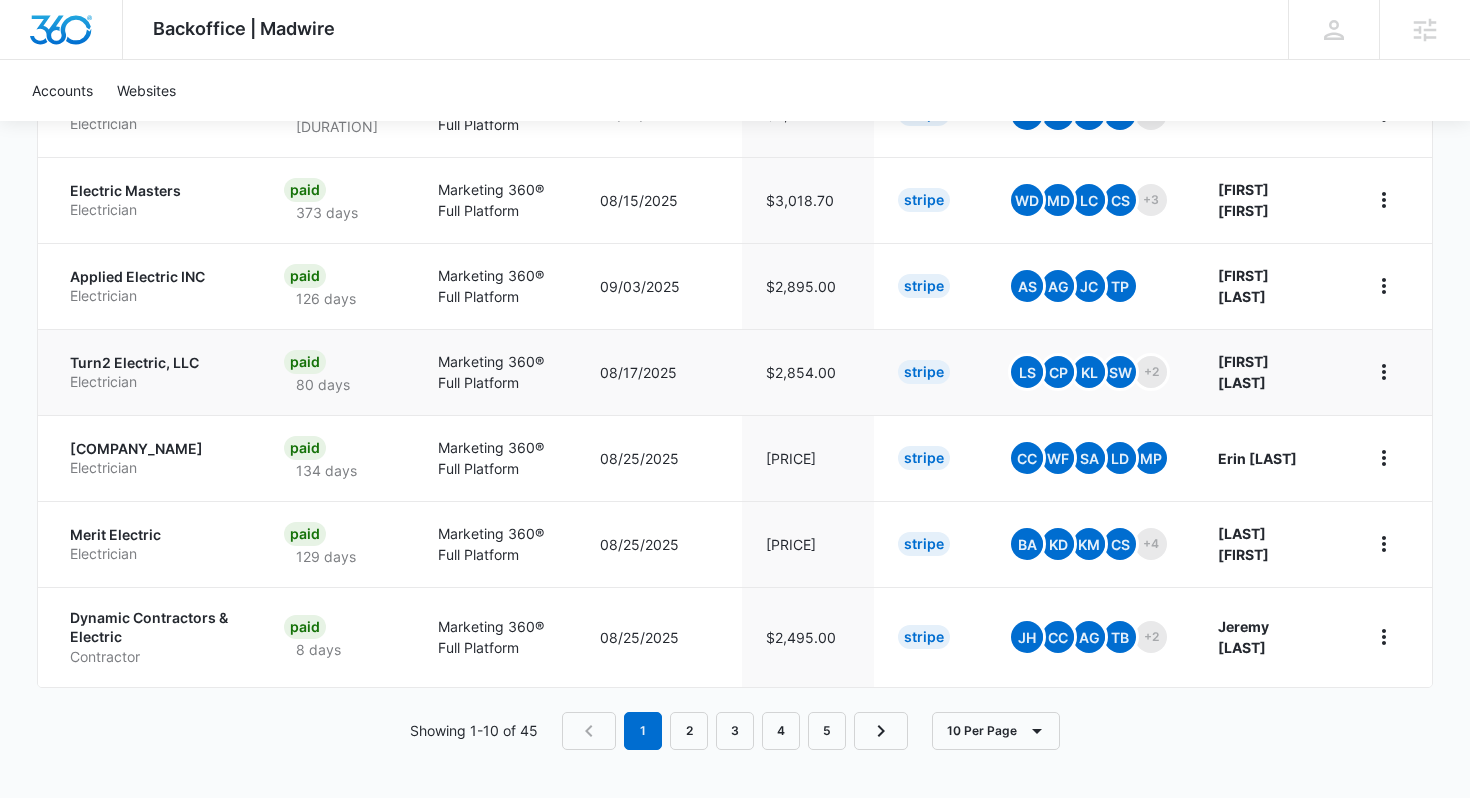 scroll, scrollTop: 810, scrollLeft: 0, axis: vertical 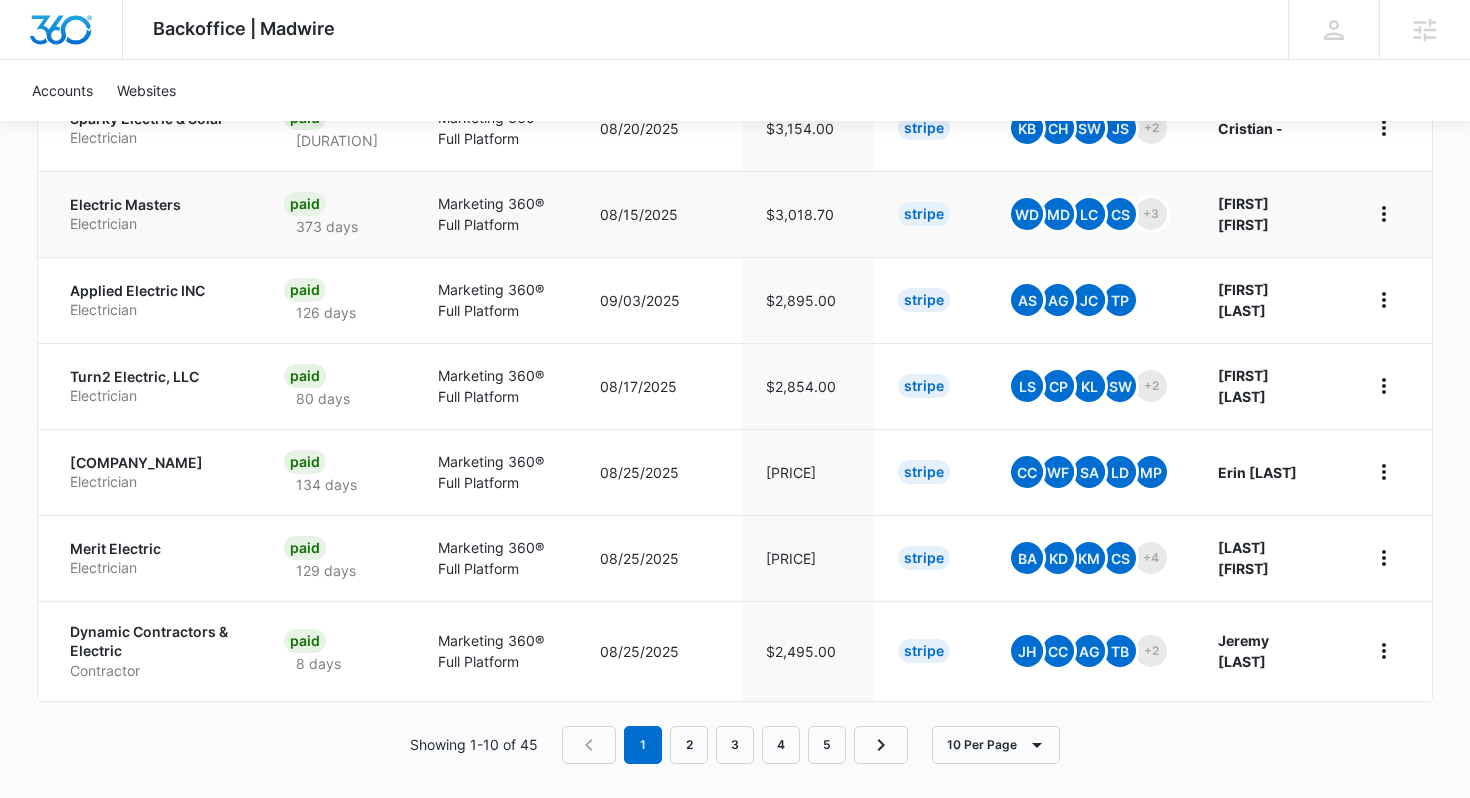 click on "Electric Masters" at bounding box center (153, 205) 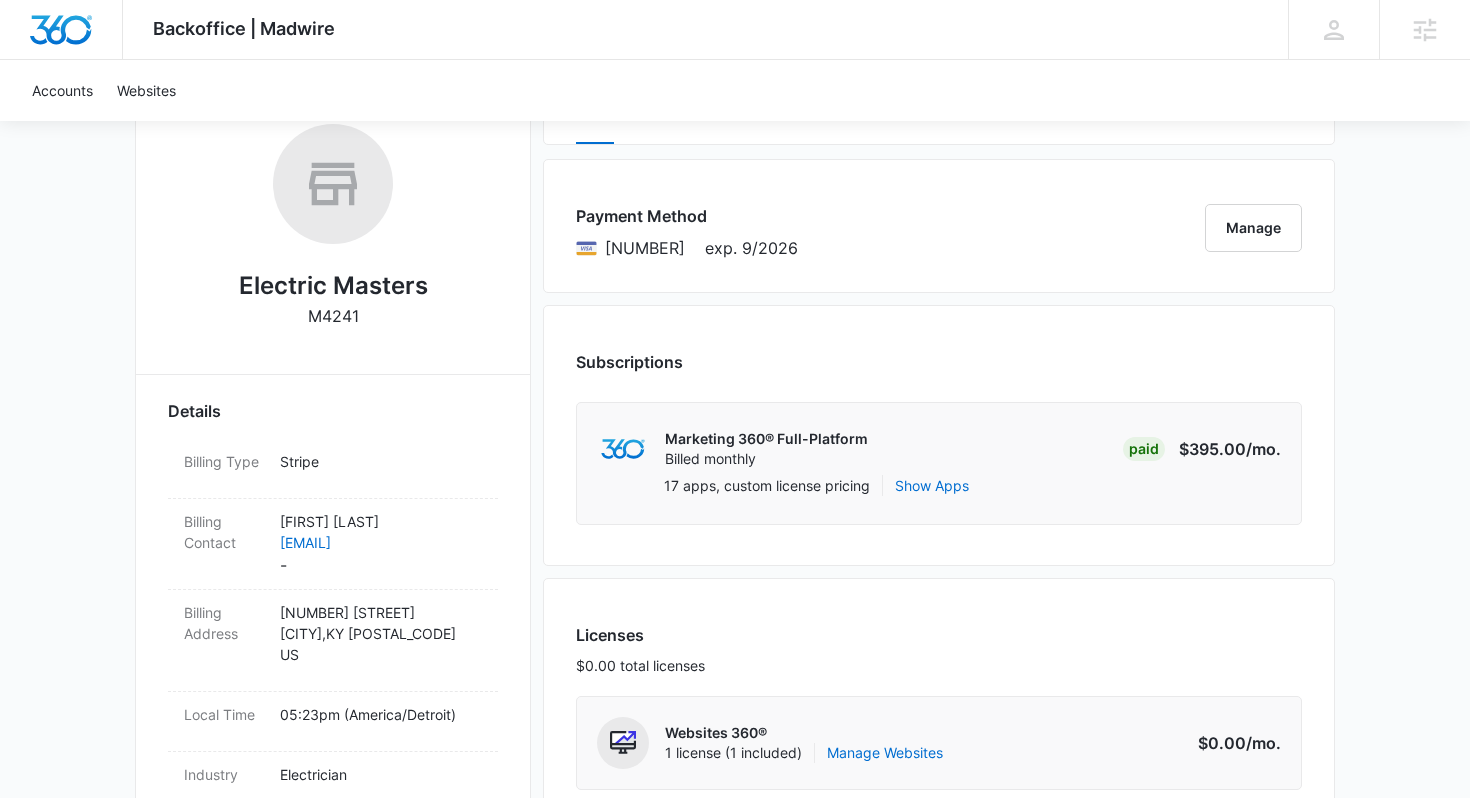 scroll, scrollTop: 0, scrollLeft: 0, axis: both 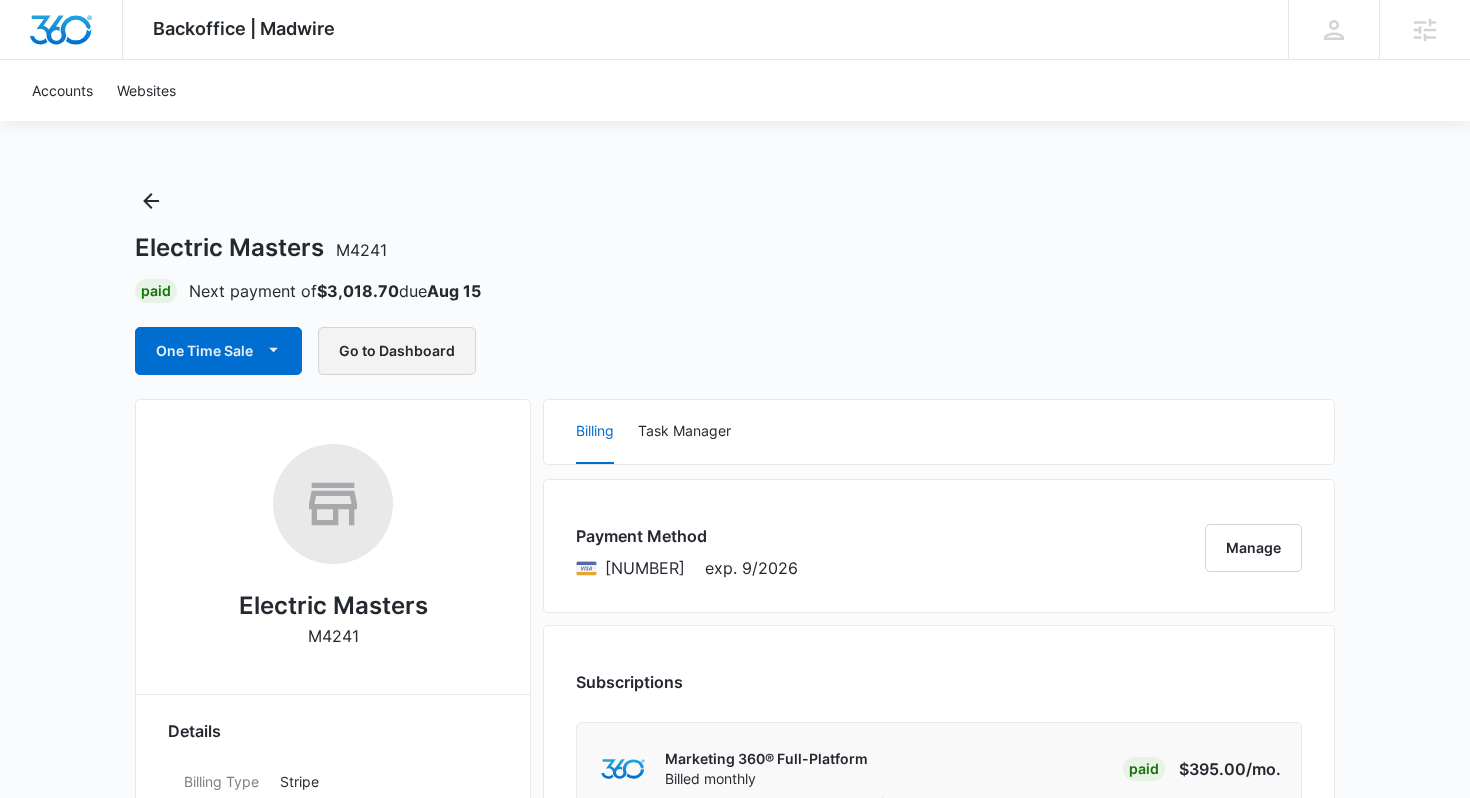 click on "Go to Dashboard" at bounding box center (397, 351) 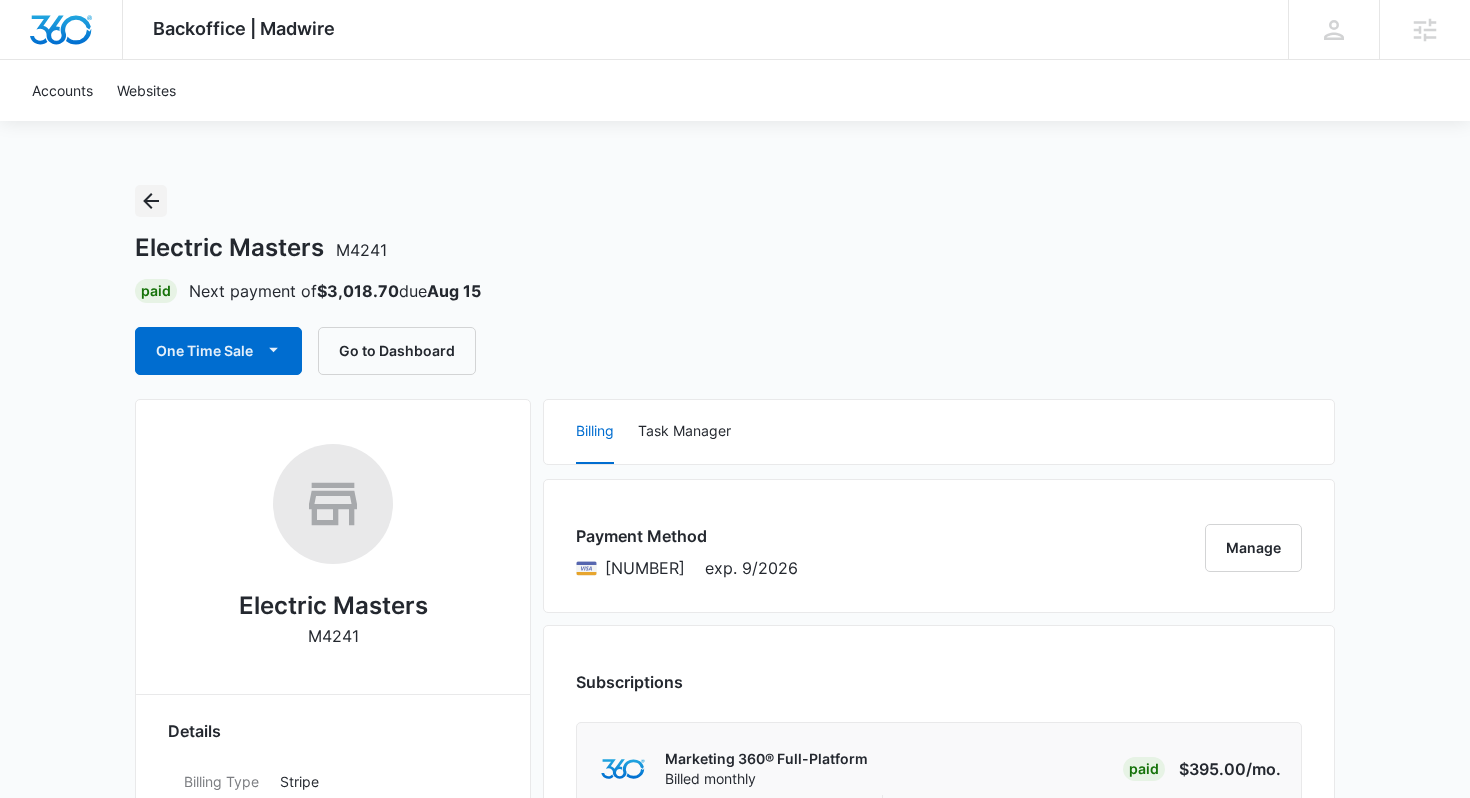 click 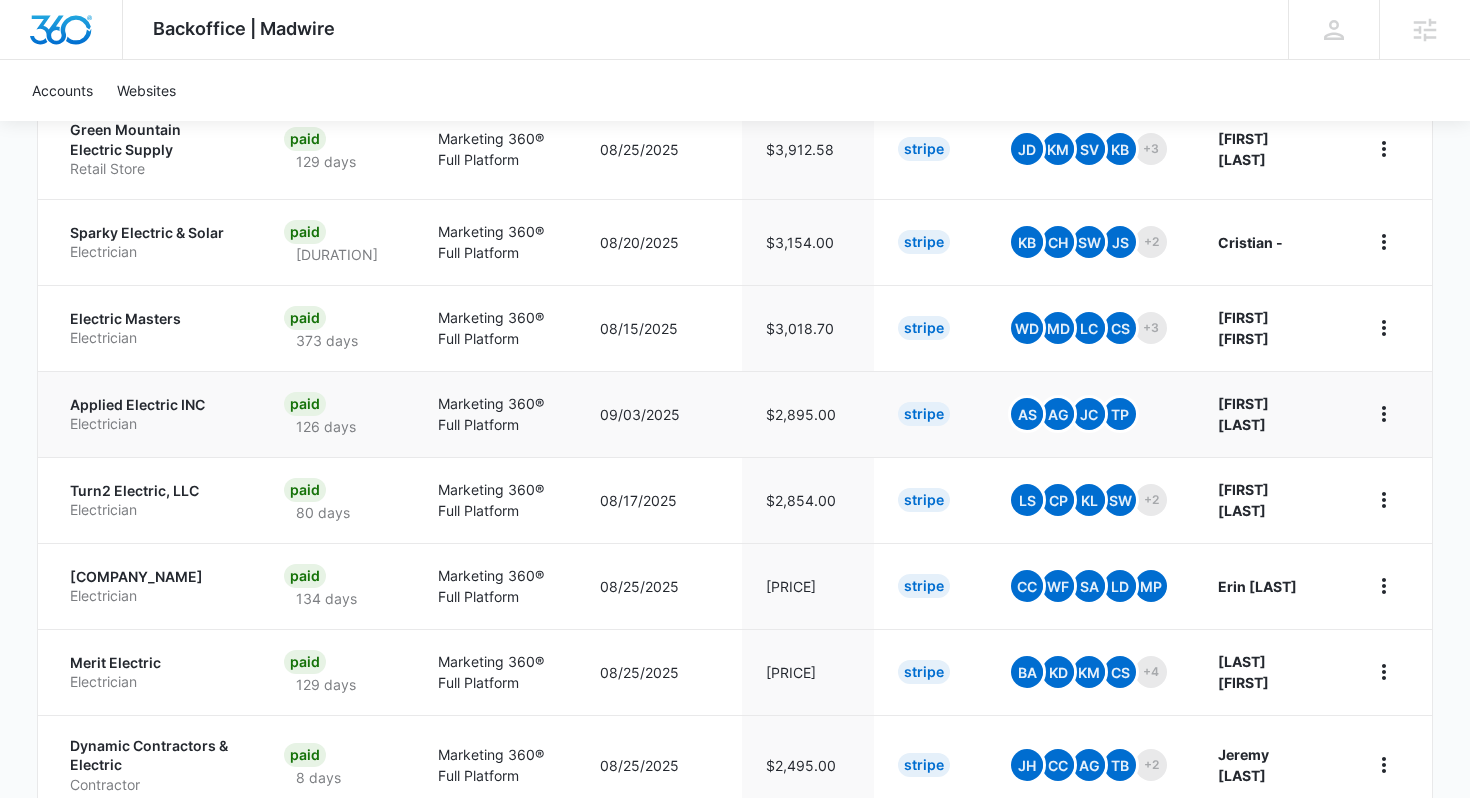 scroll, scrollTop: 903, scrollLeft: 0, axis: vertical 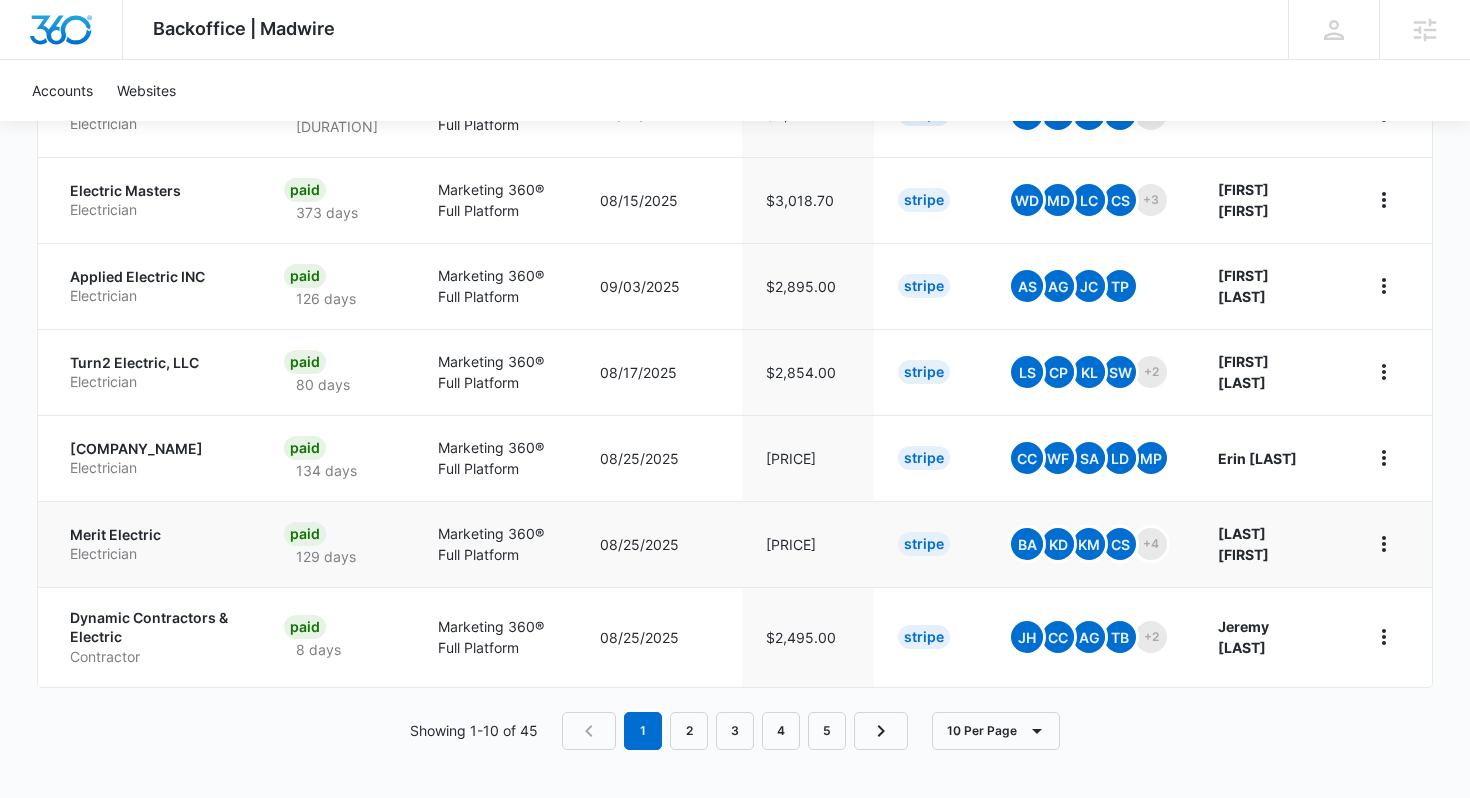 click on "Electrician" at bounding box center (153, 554) 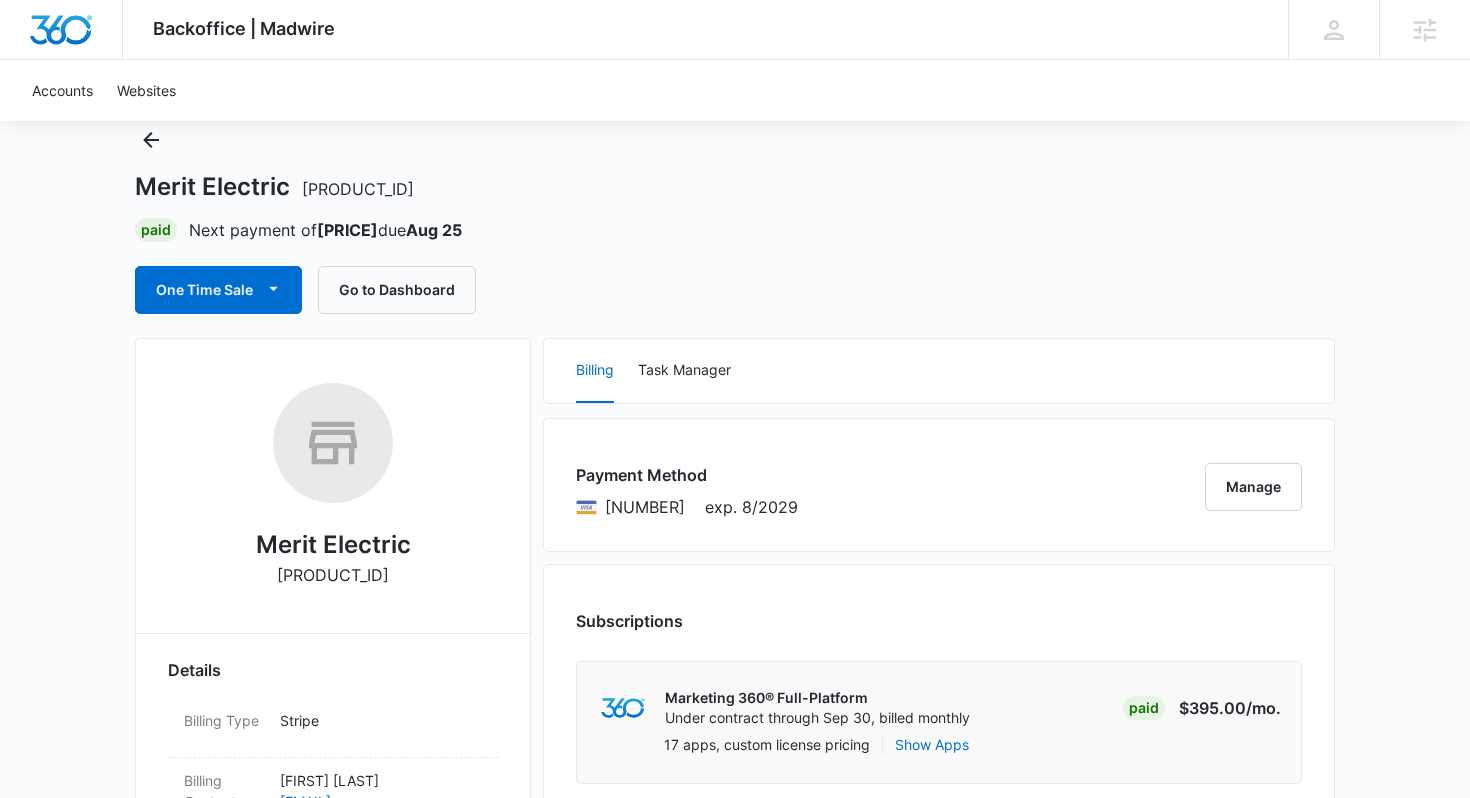 scroll, scrollTop: 0, scrollLeft: 0, axis: both 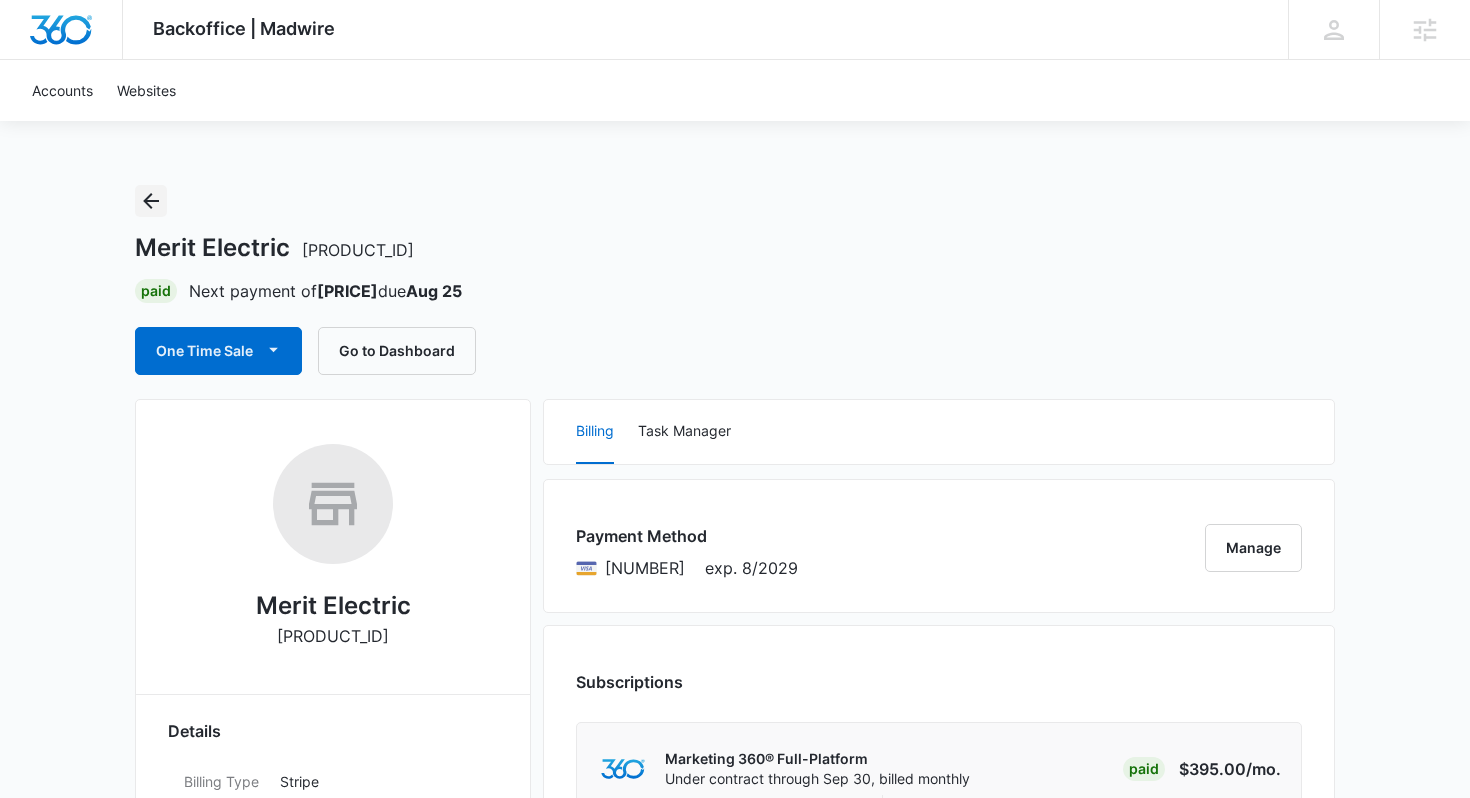 click 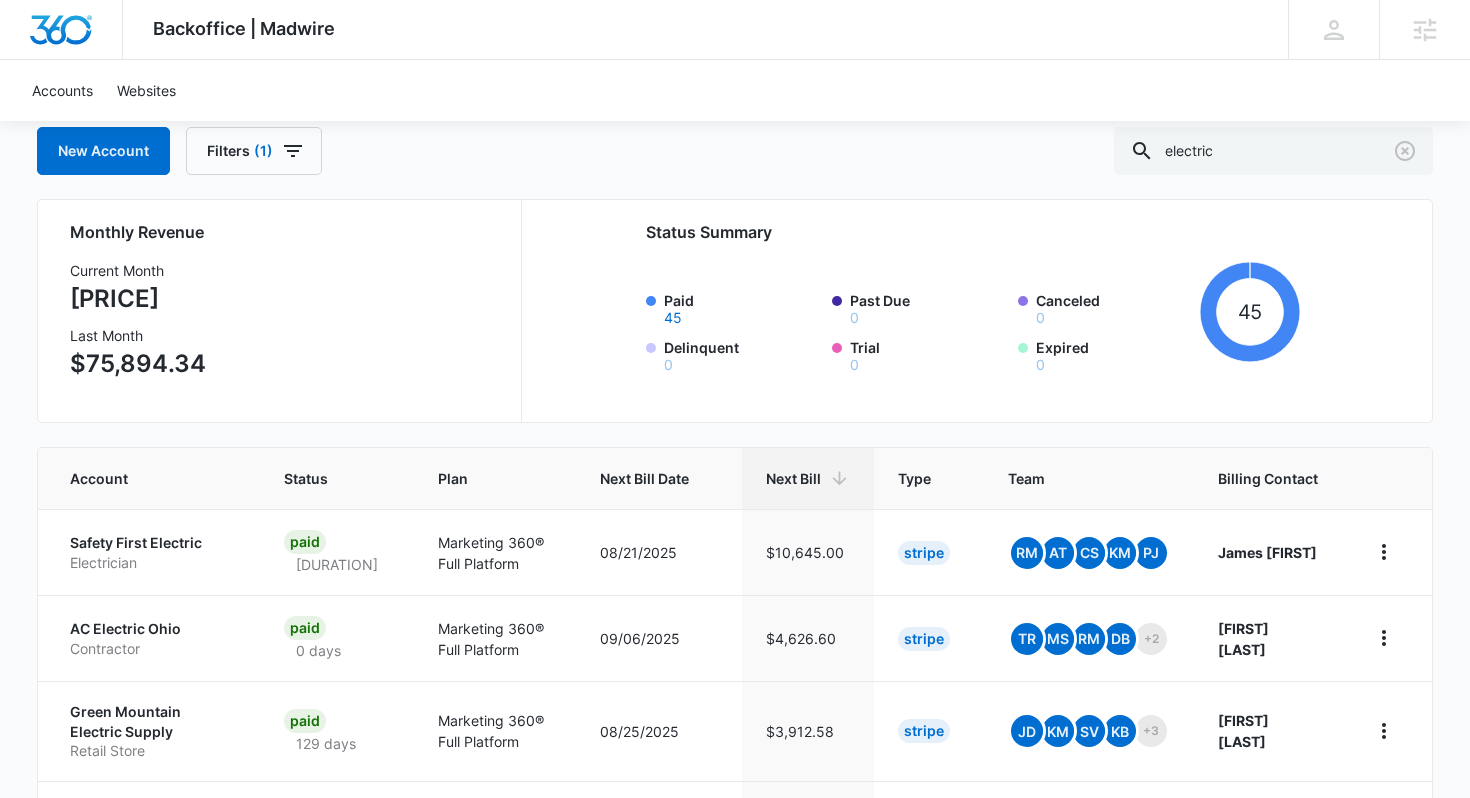 scroll, scrollTop: 124, scrollLeft: 0, axis: vertical 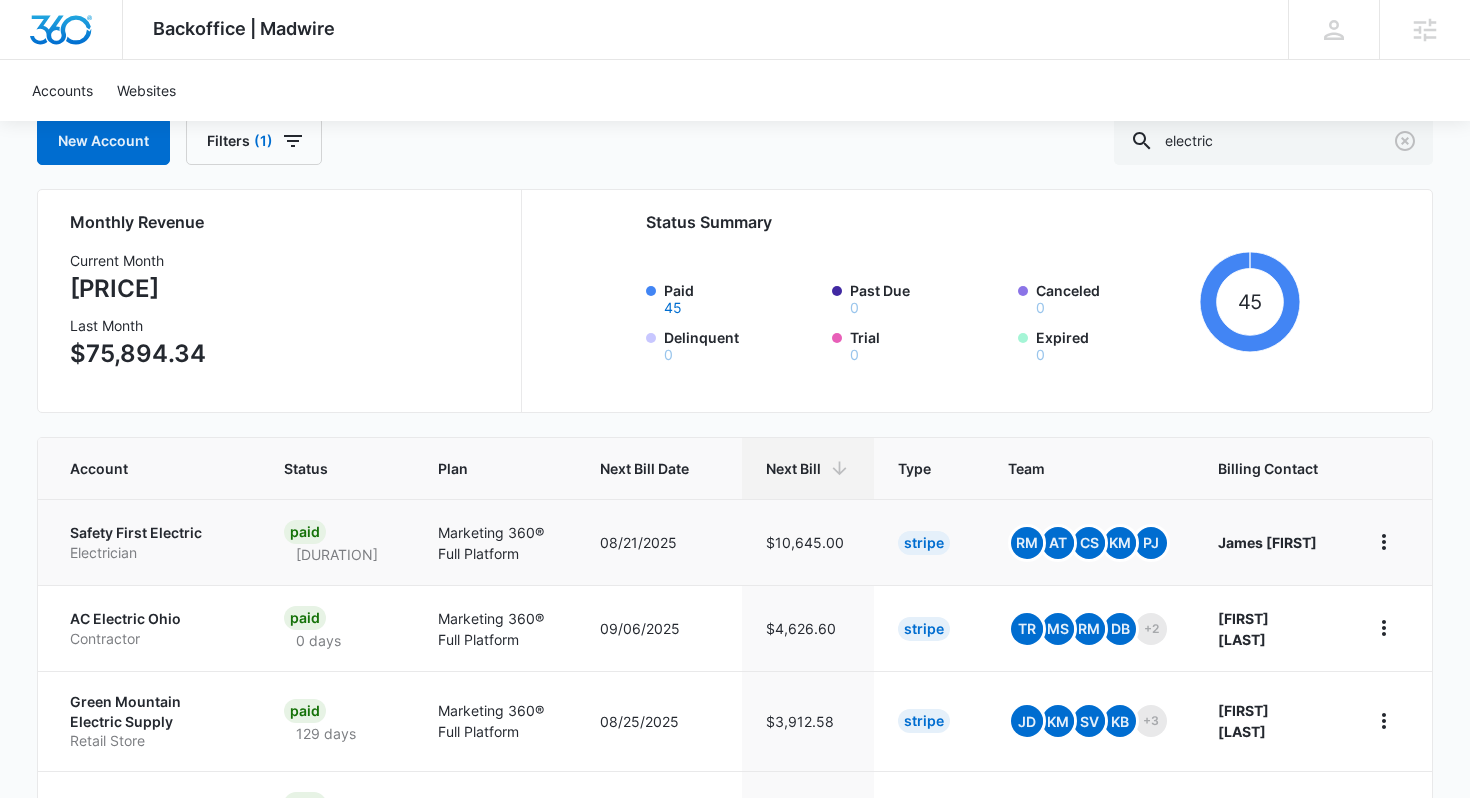 click on "Safety First Electric" at bounding box center (153, 533) 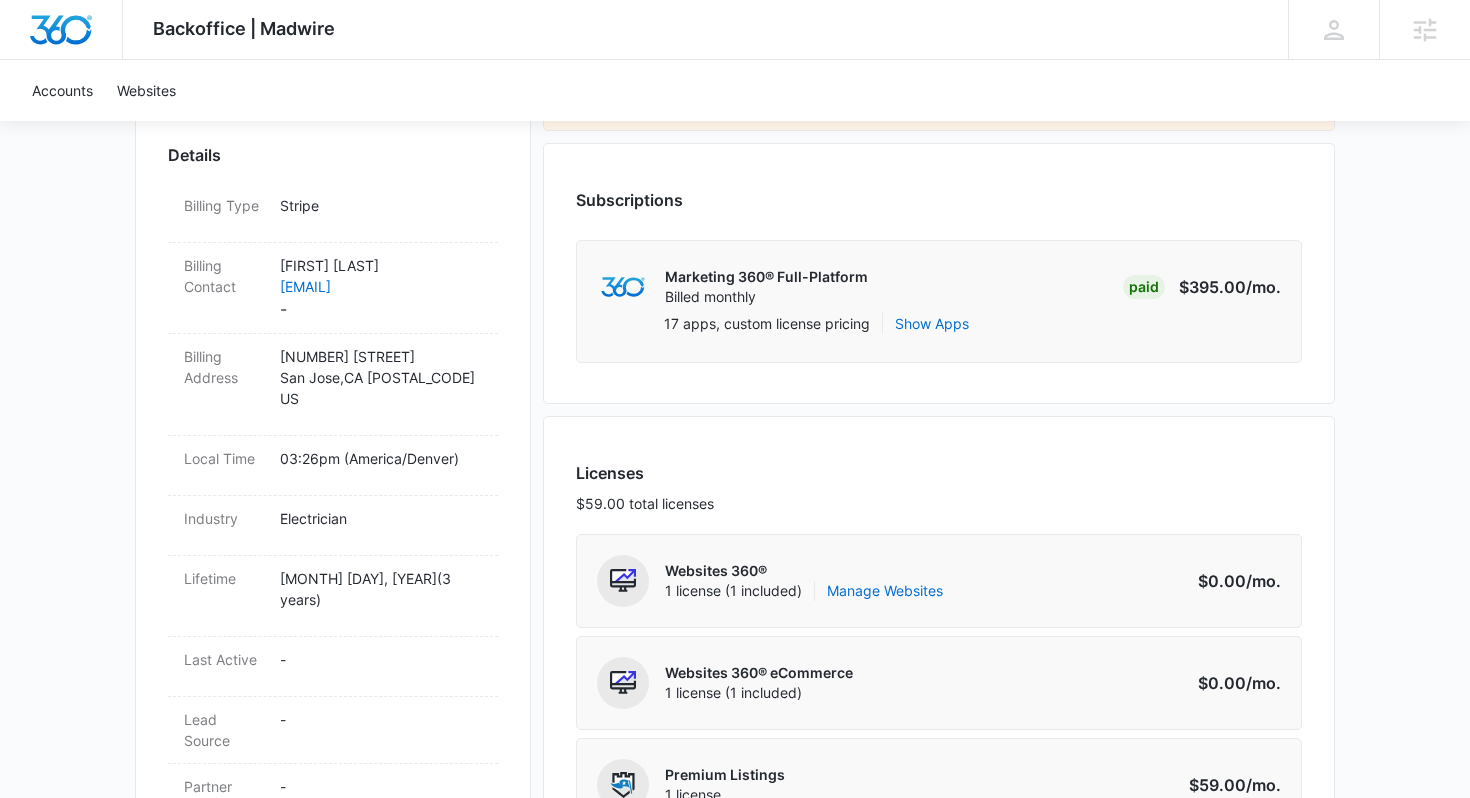 scroll, scrollTop: 0, scrollLeft: 0, axis: both 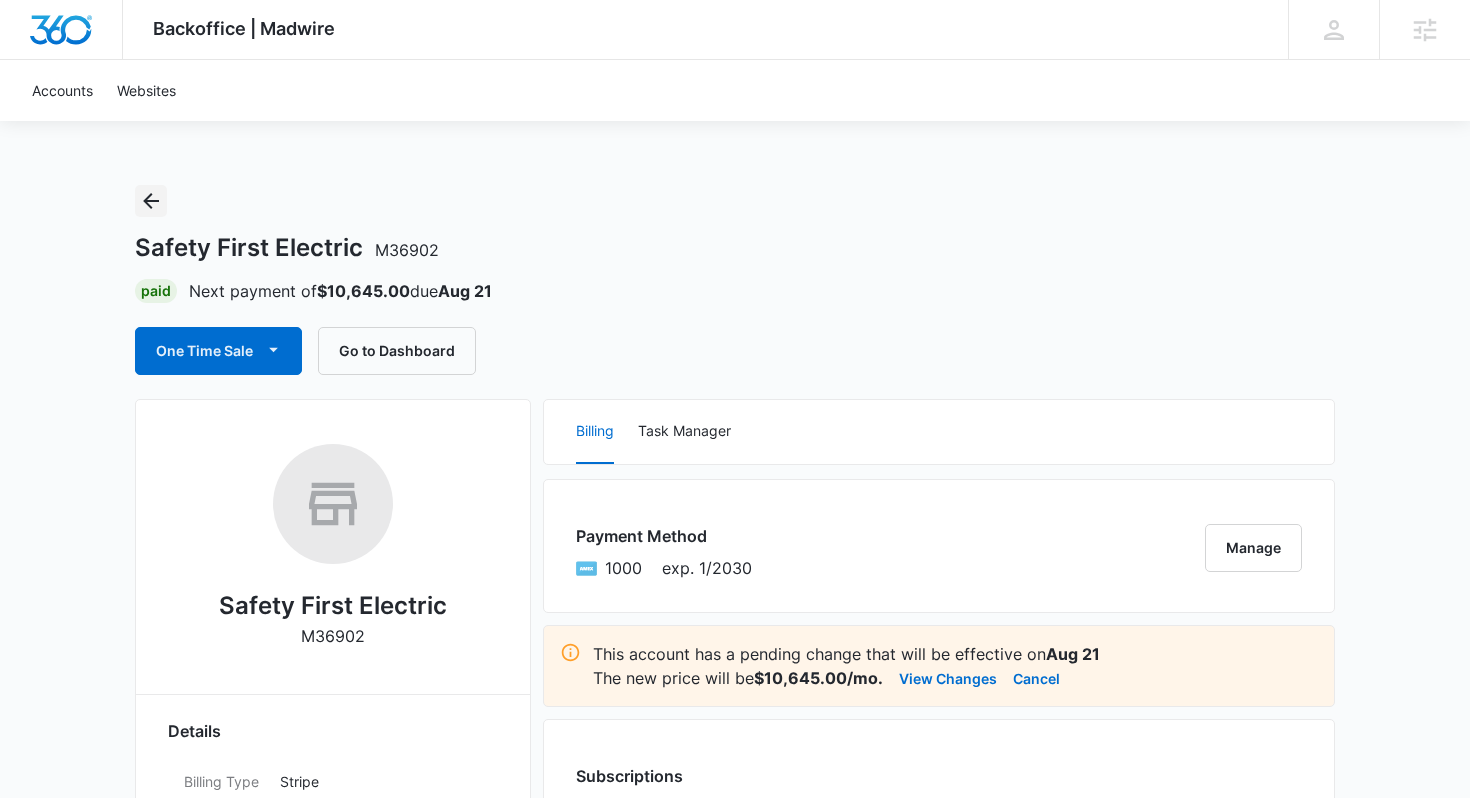 click 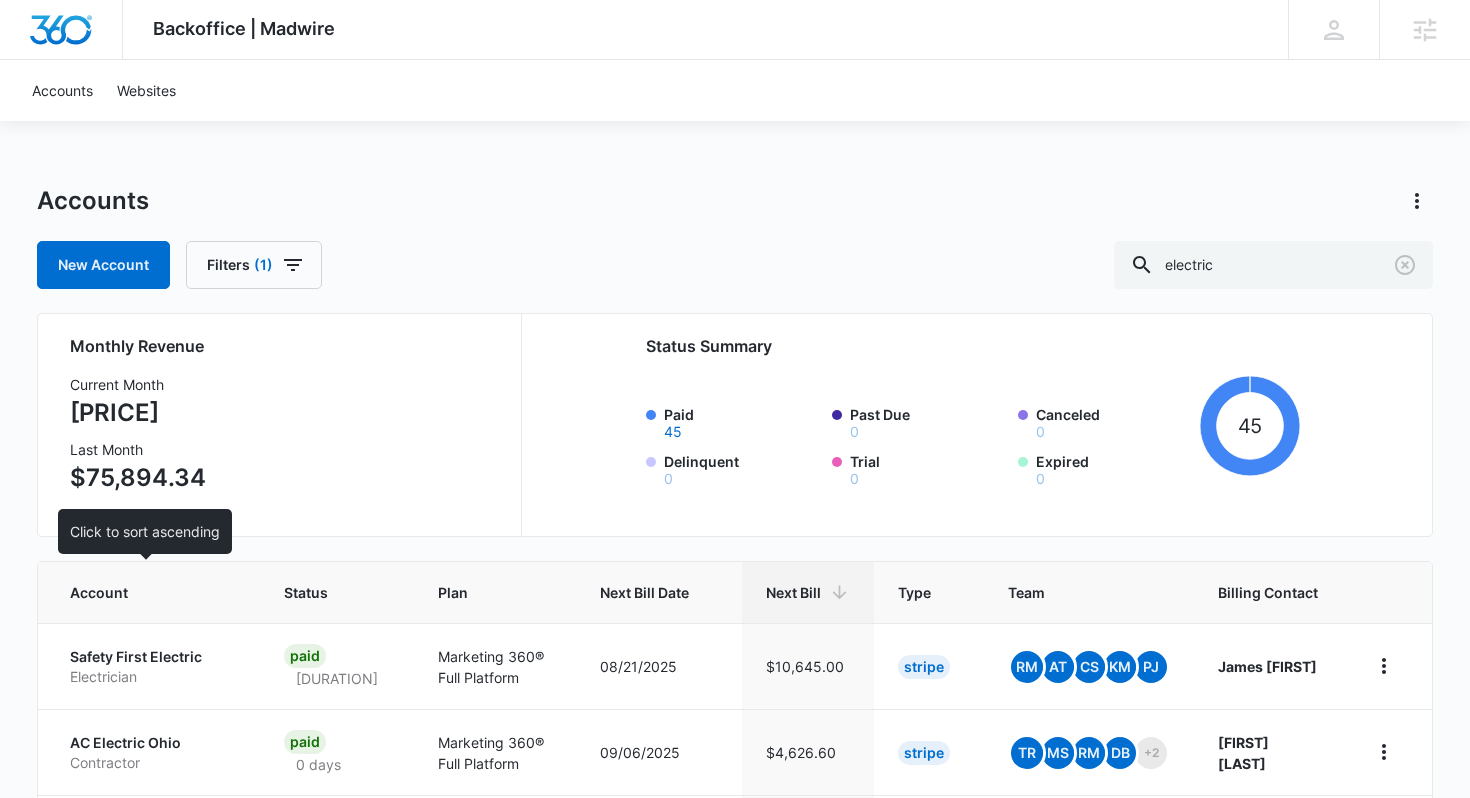 scroll, scrollTop: 306, scrollLeft: 0, axis: vertical 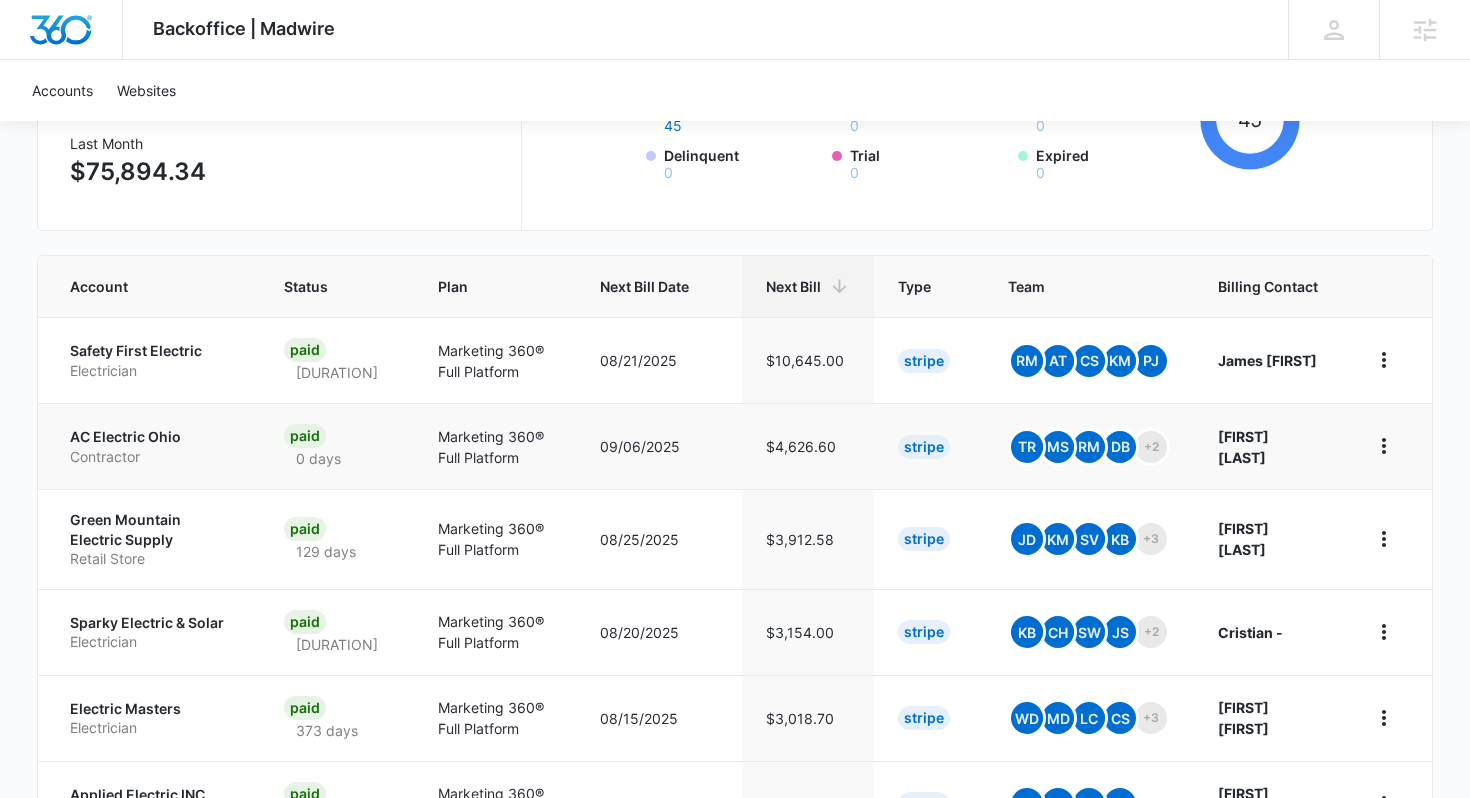 click on "Contractor" at bounding box center (153, 457) 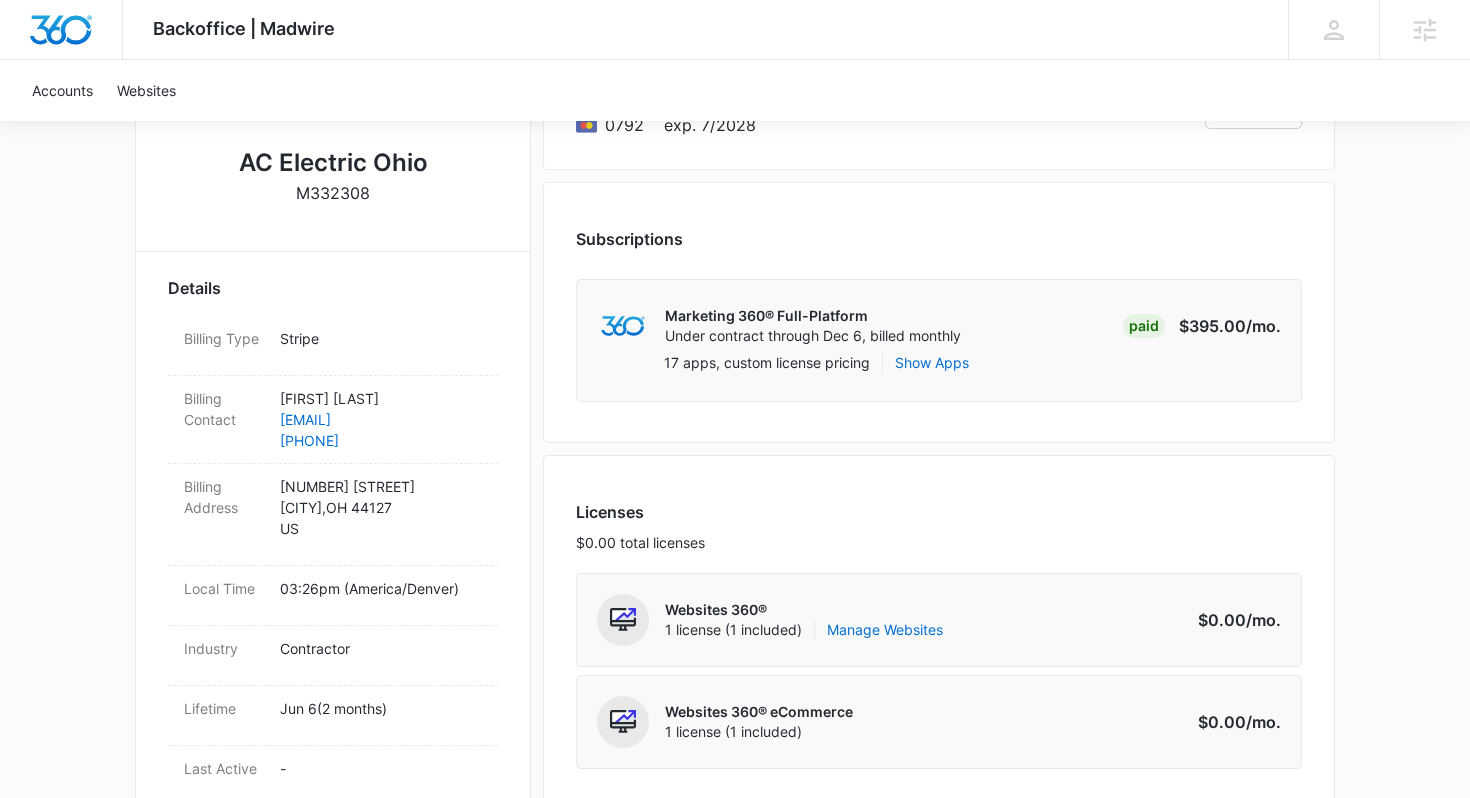 scroll, scrollTop: 0, scrollLeft: 0, axis: both 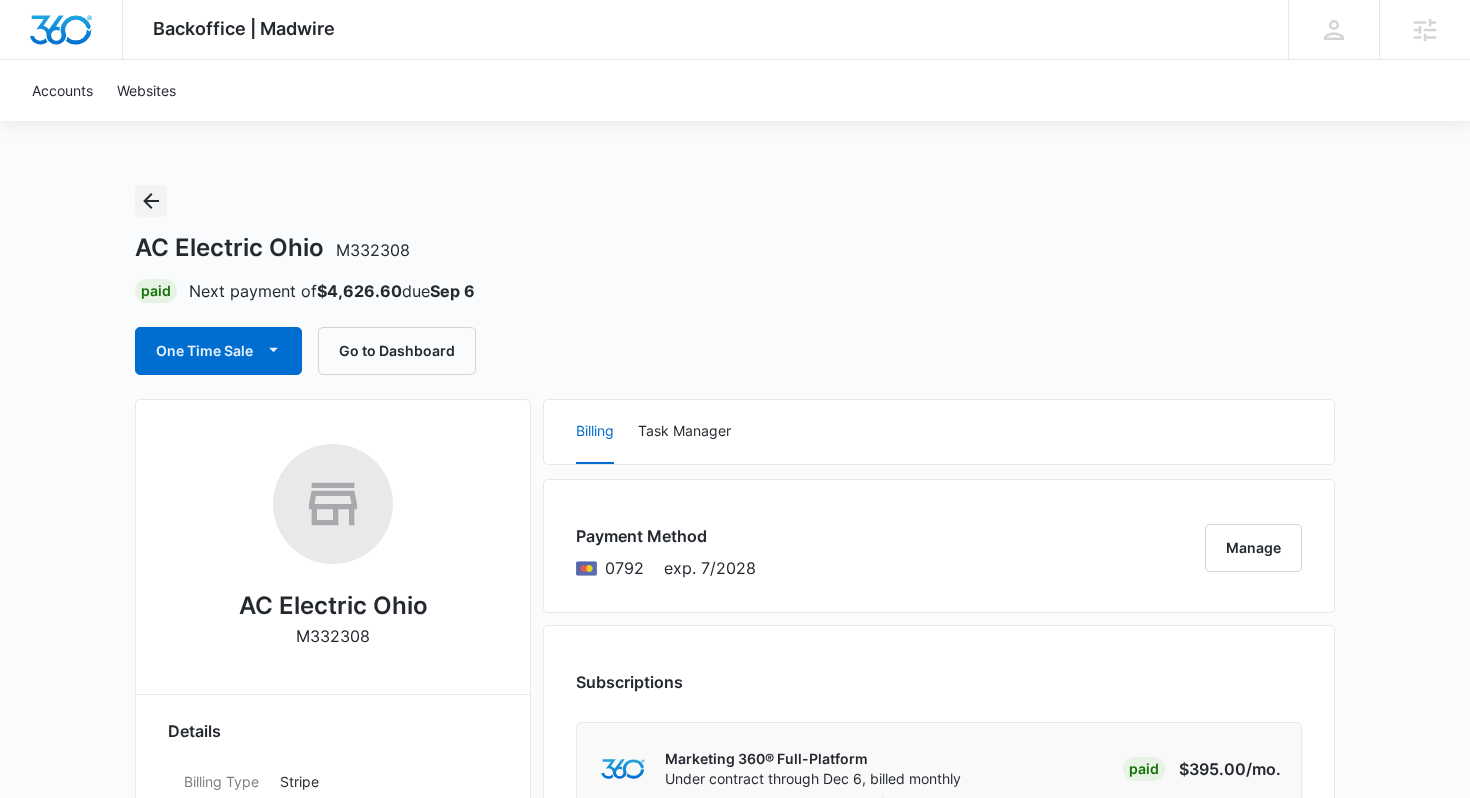 click 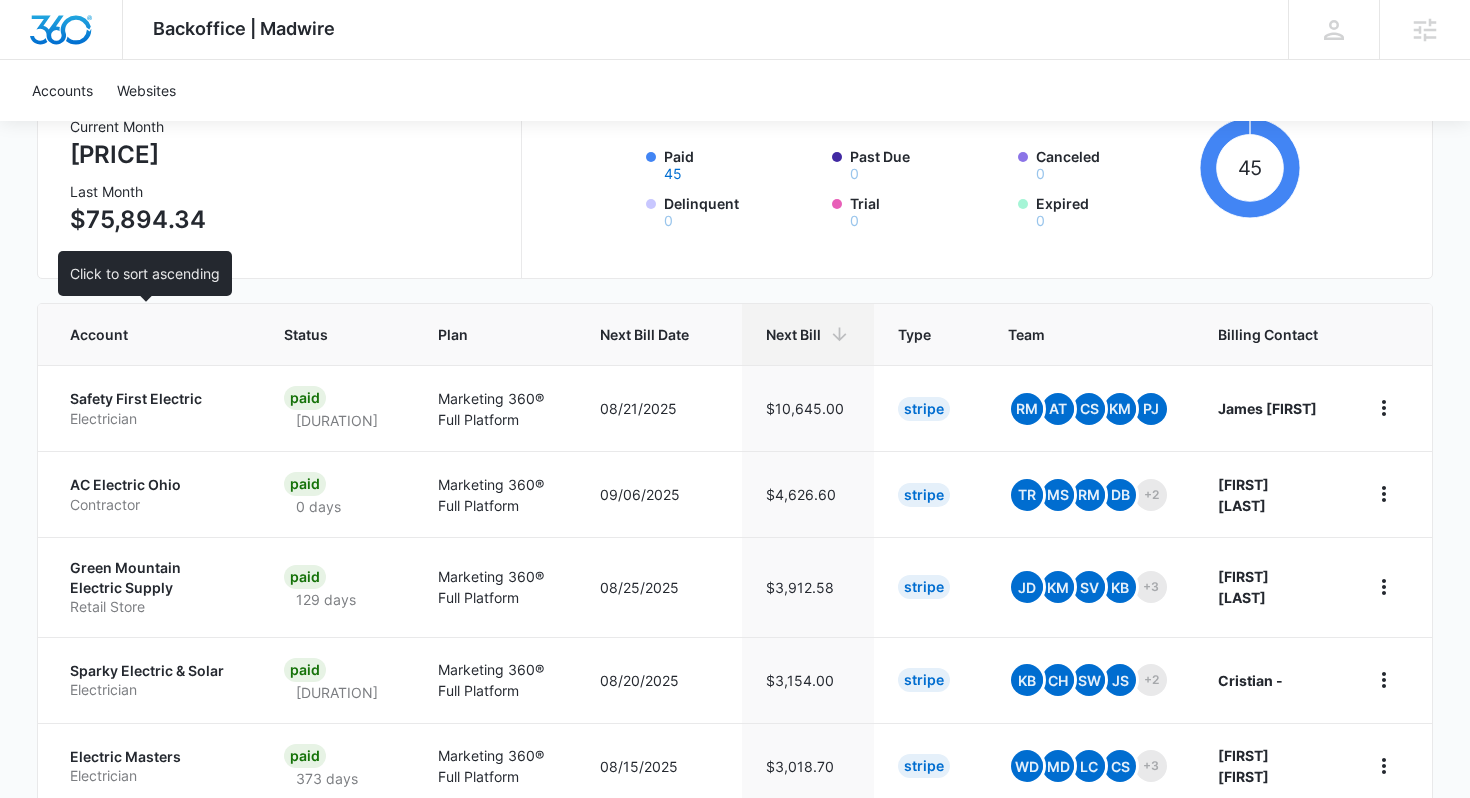 scroll, scrollTop: 437, scrollLeft: 0, axis: vertical 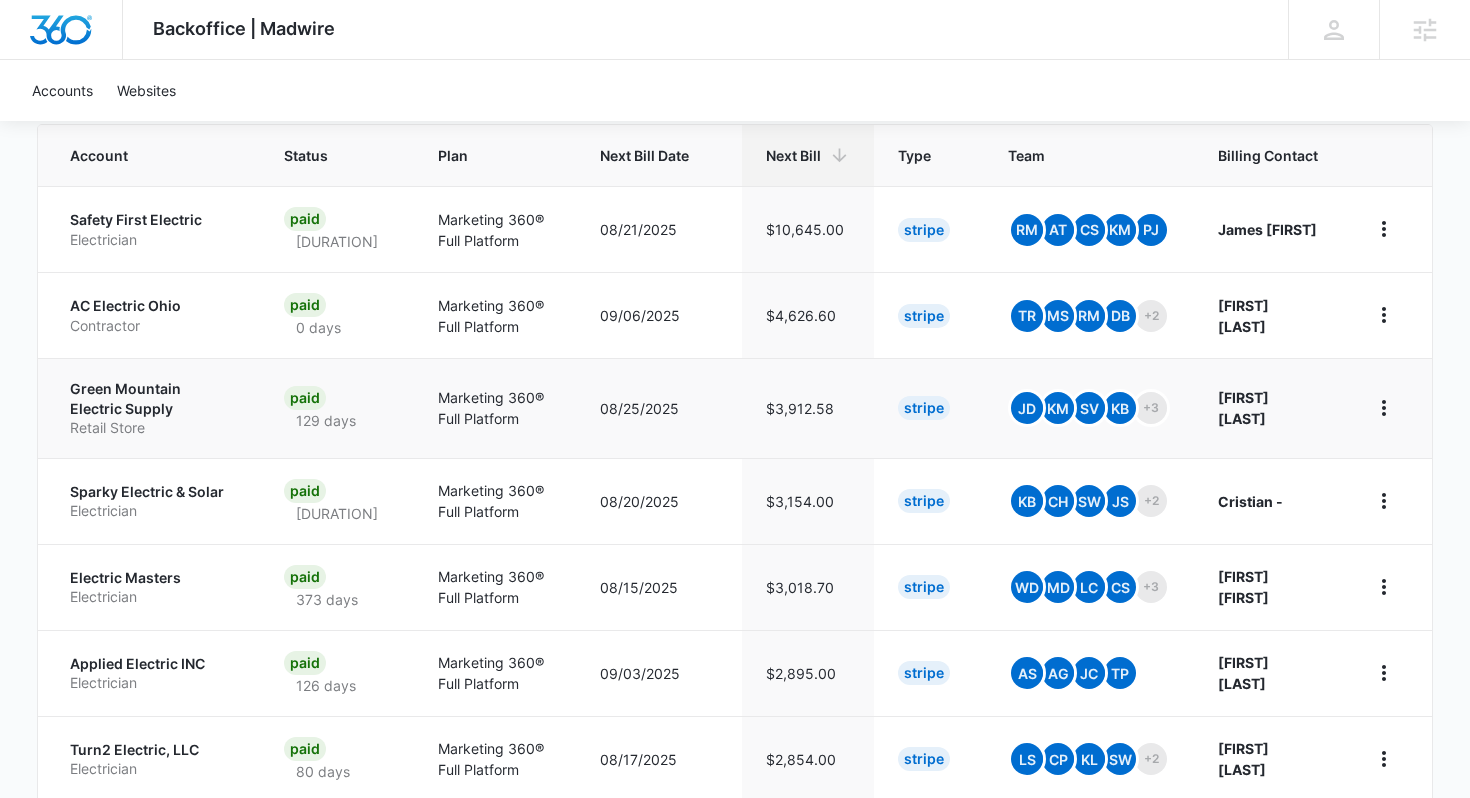 click on "Green Mountain Electric Supply" at bounding box center [153, 398] 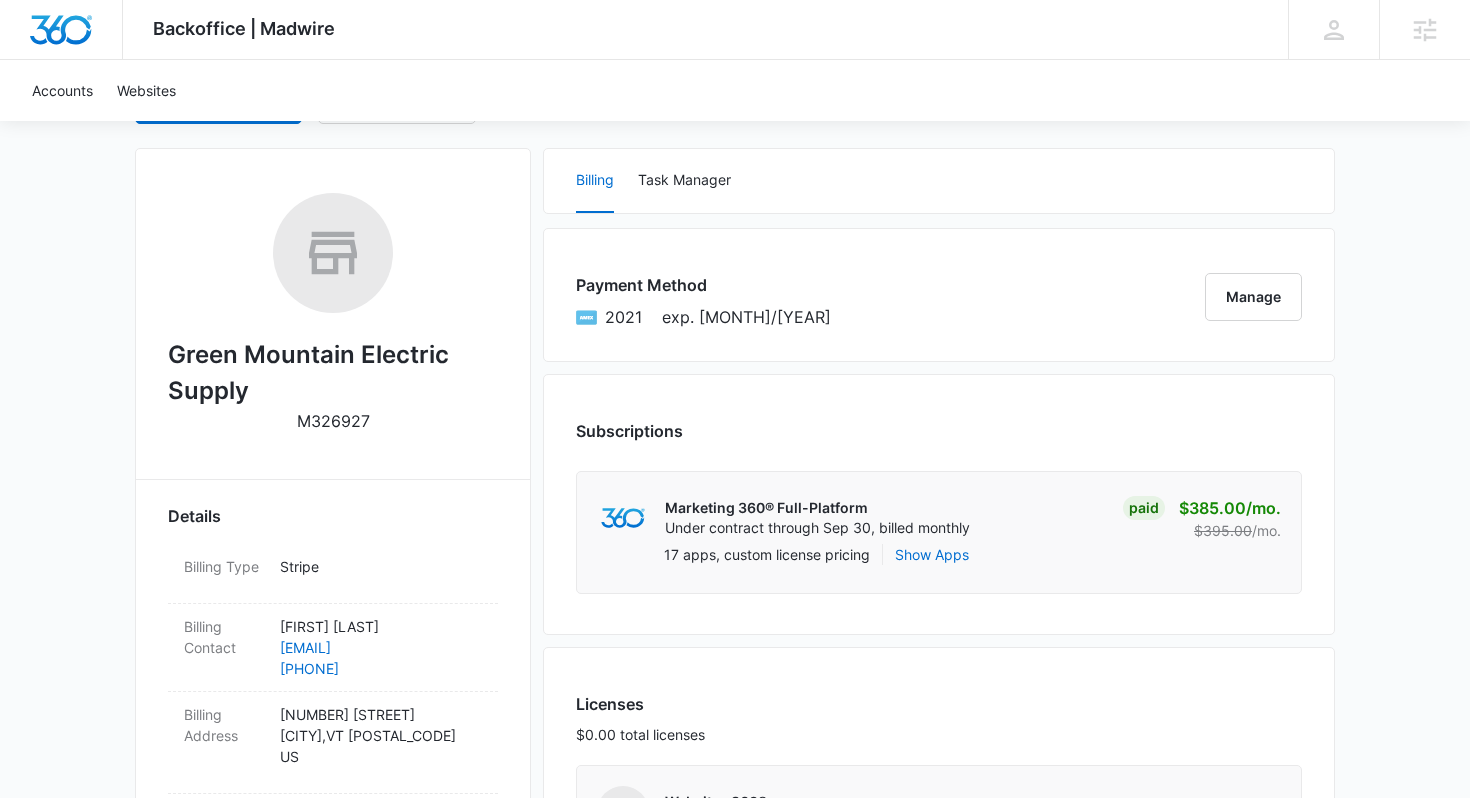 scroll, scrollTop: 0, scrollLeft: 0, axis: both 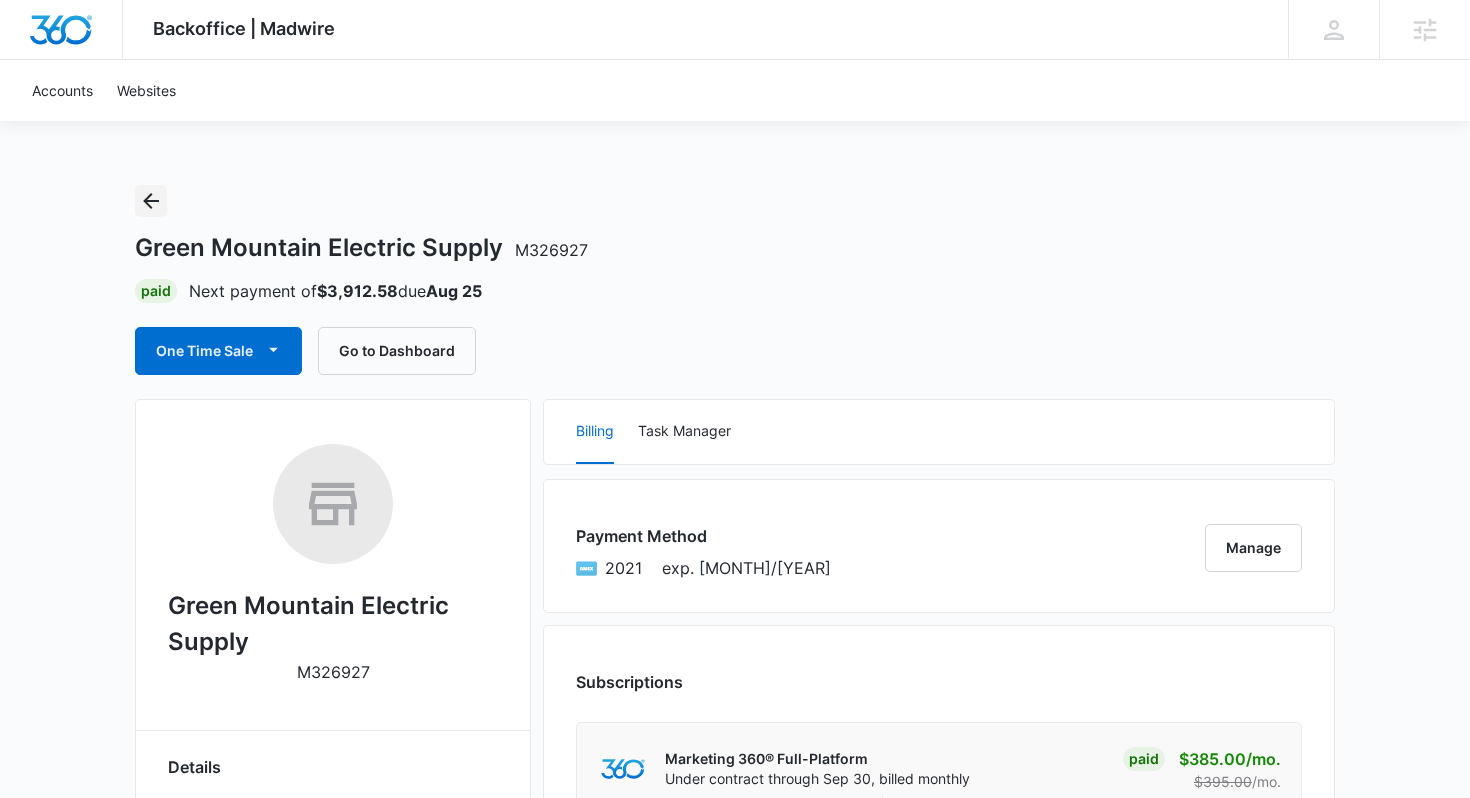 click 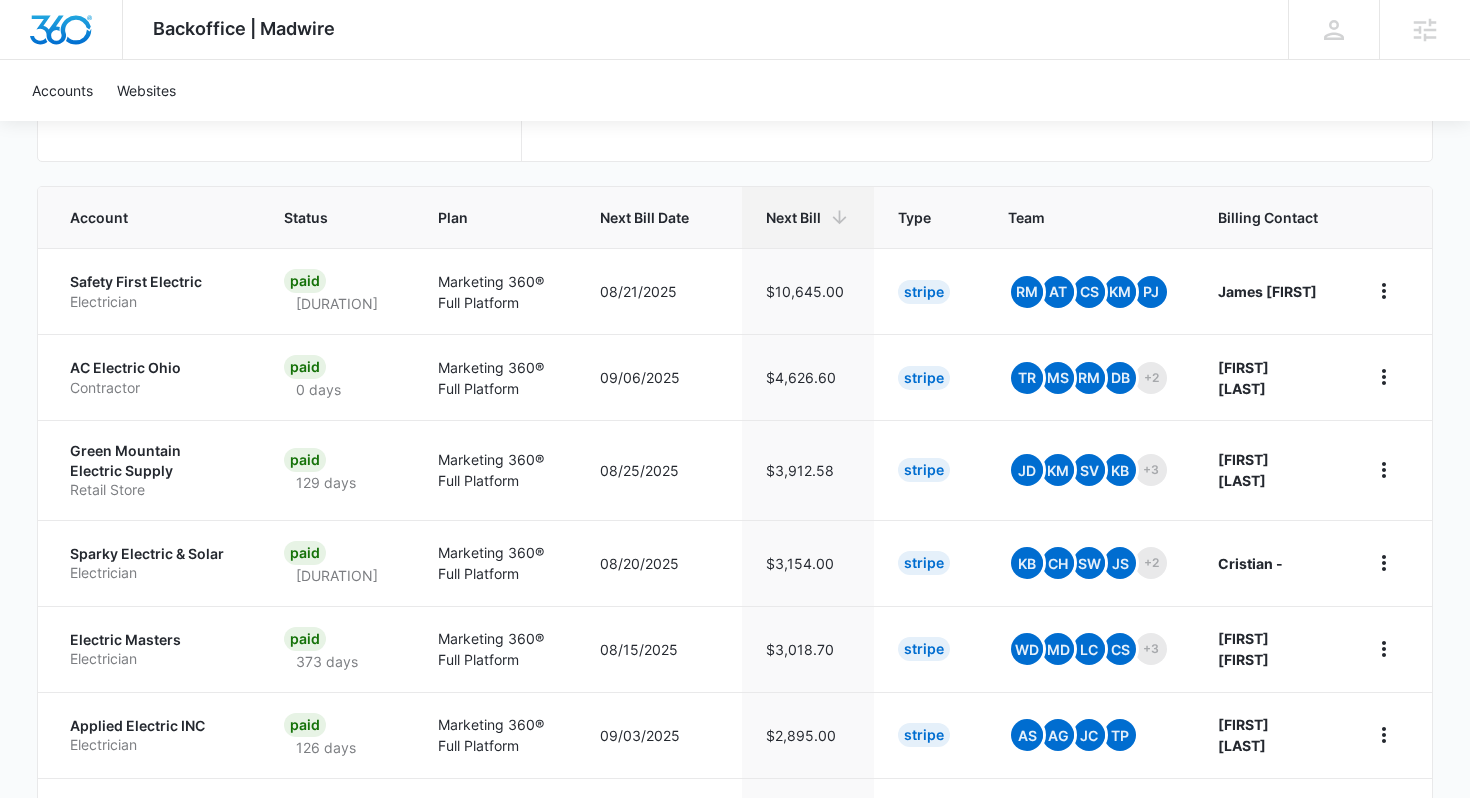 scroll, scrollTop: 421, scrollLeft: 0, axis: vertical 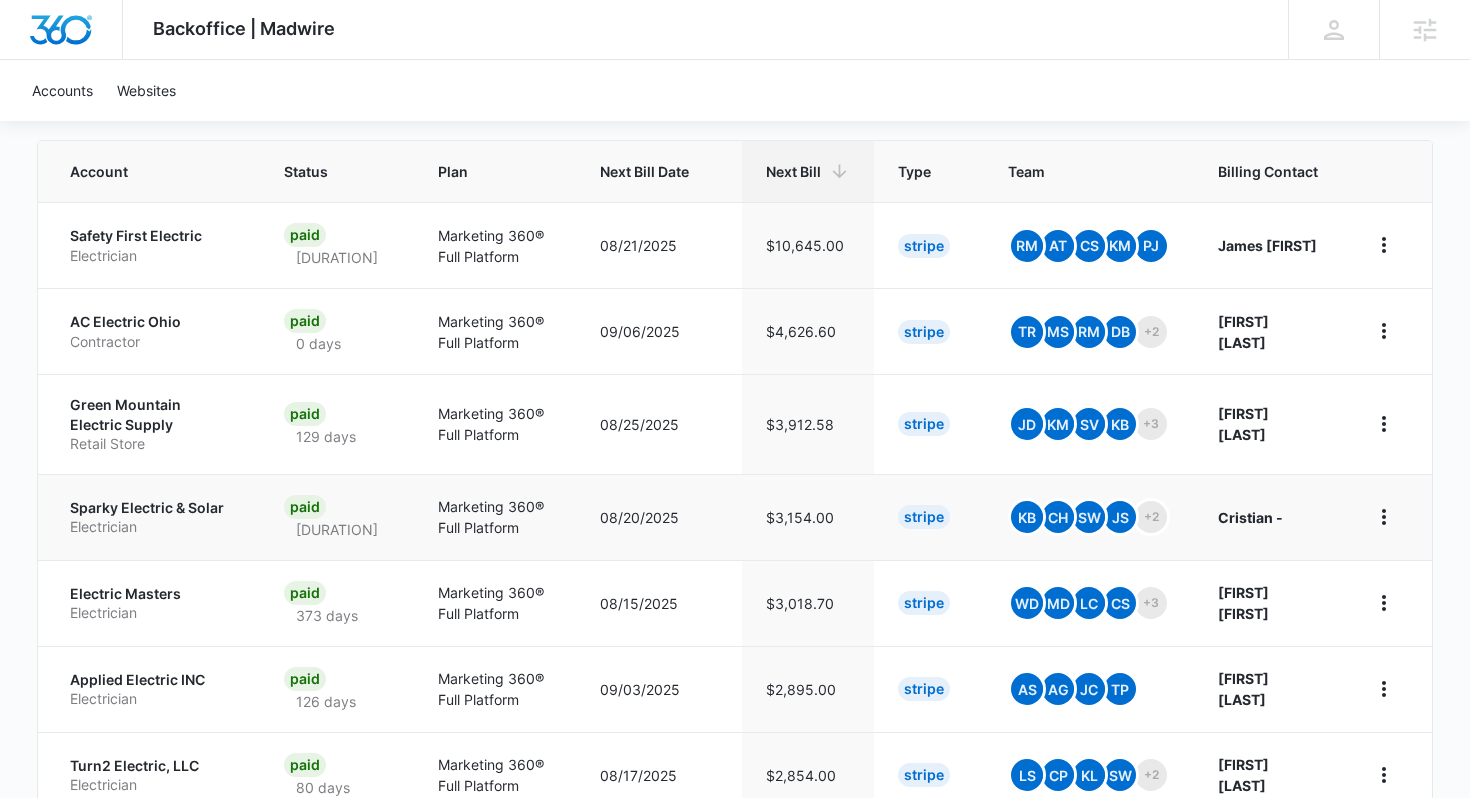 click on "Electrician" at bounding box center [153, 527] 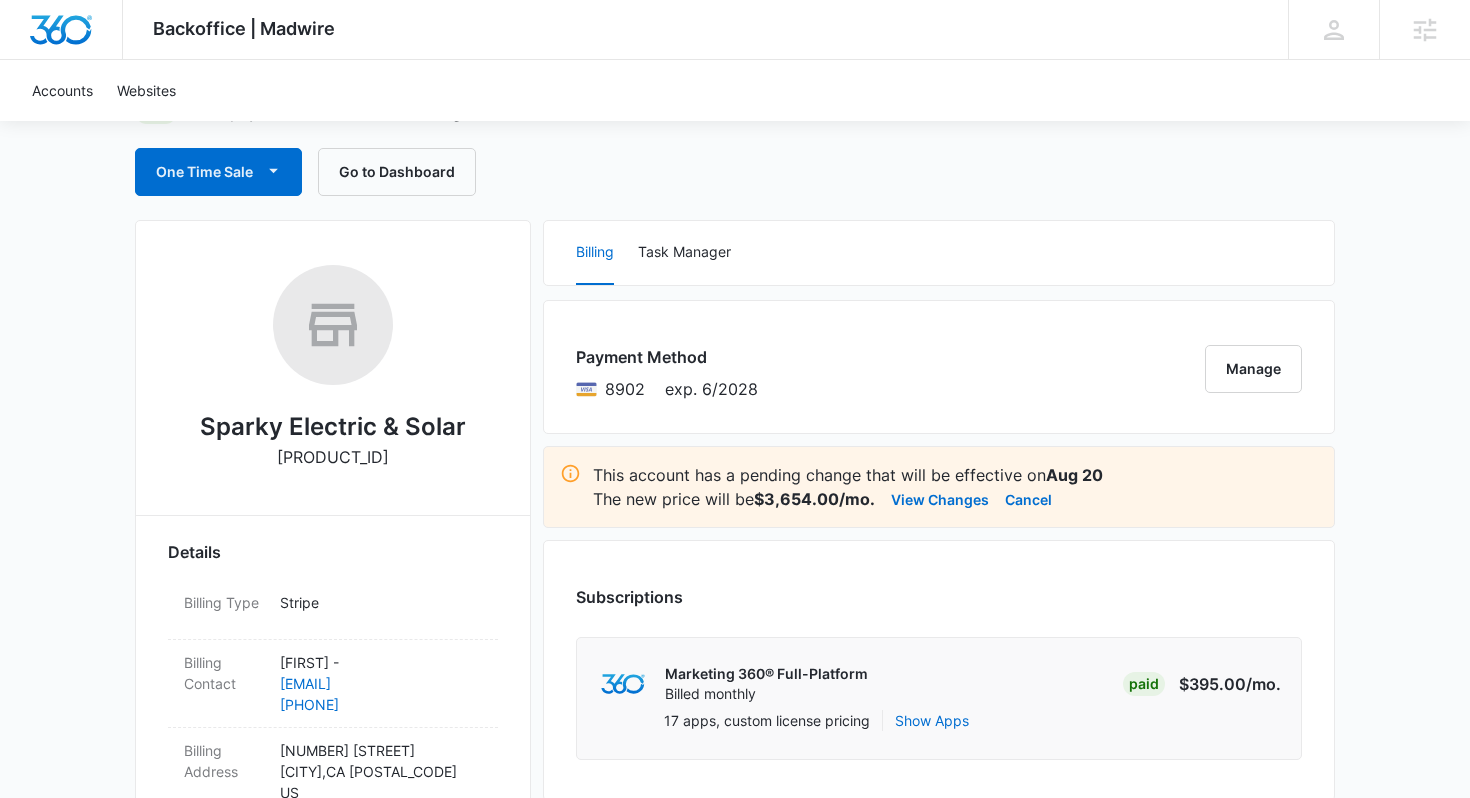 scroll, scrollTop: 0, scrollLeft: 0, axis: both 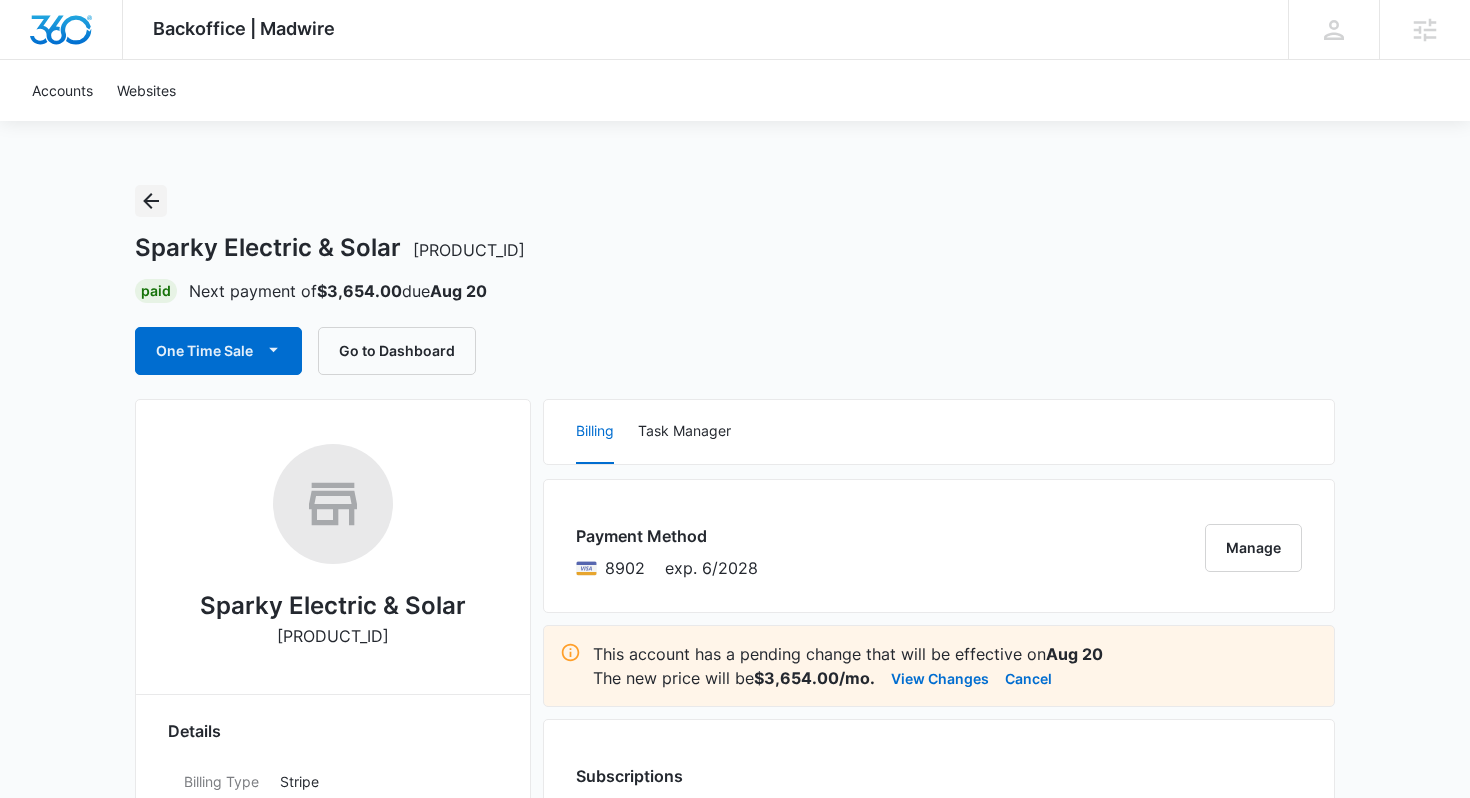 click 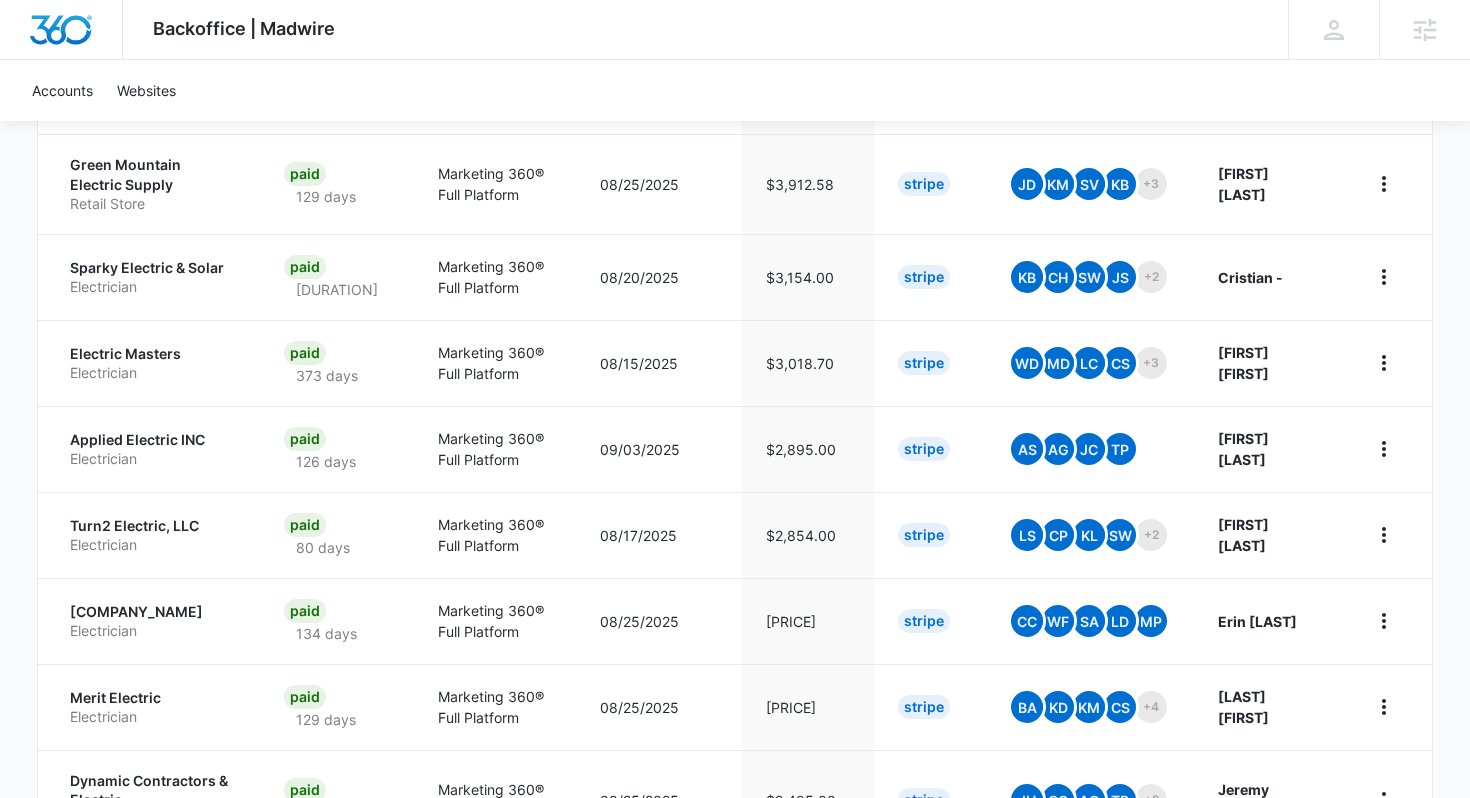 scroll, scrollTop: 715, scrollLeft: 0, axis: vertical 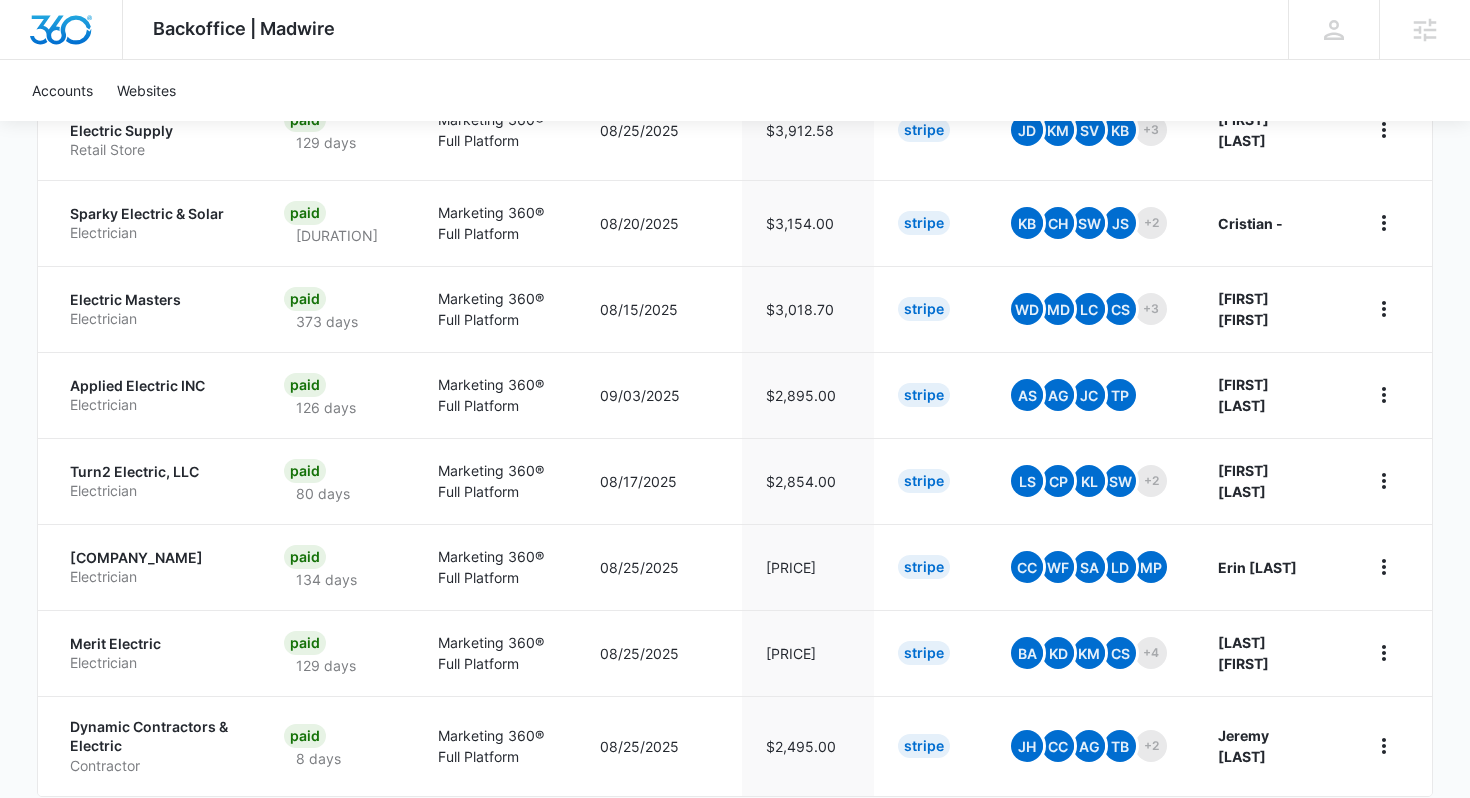 click on "Applied Electric INC" at bounding box center (153, 386) 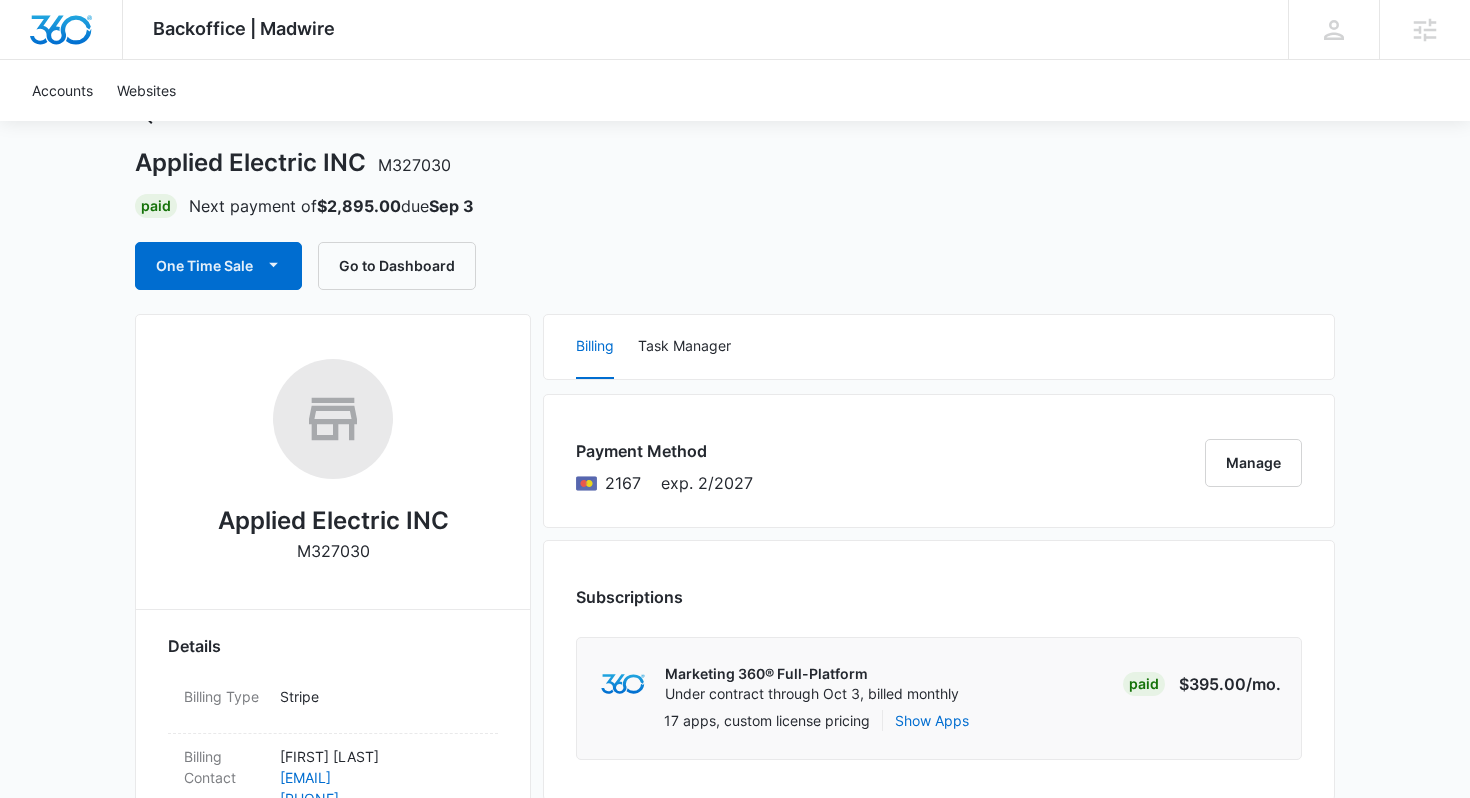 scroll, scrollTop: 0, scrollLeft: 0, axis: both 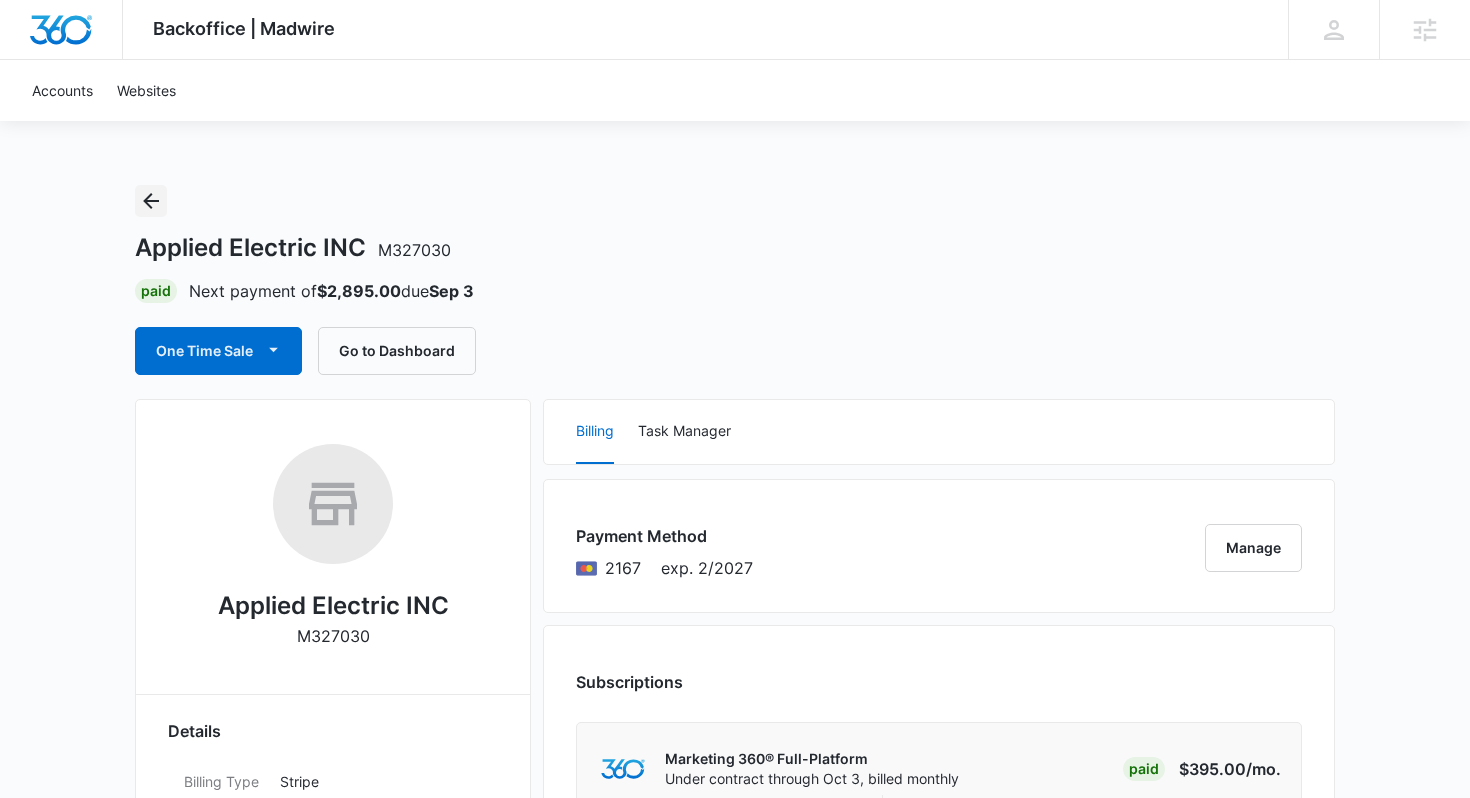 click 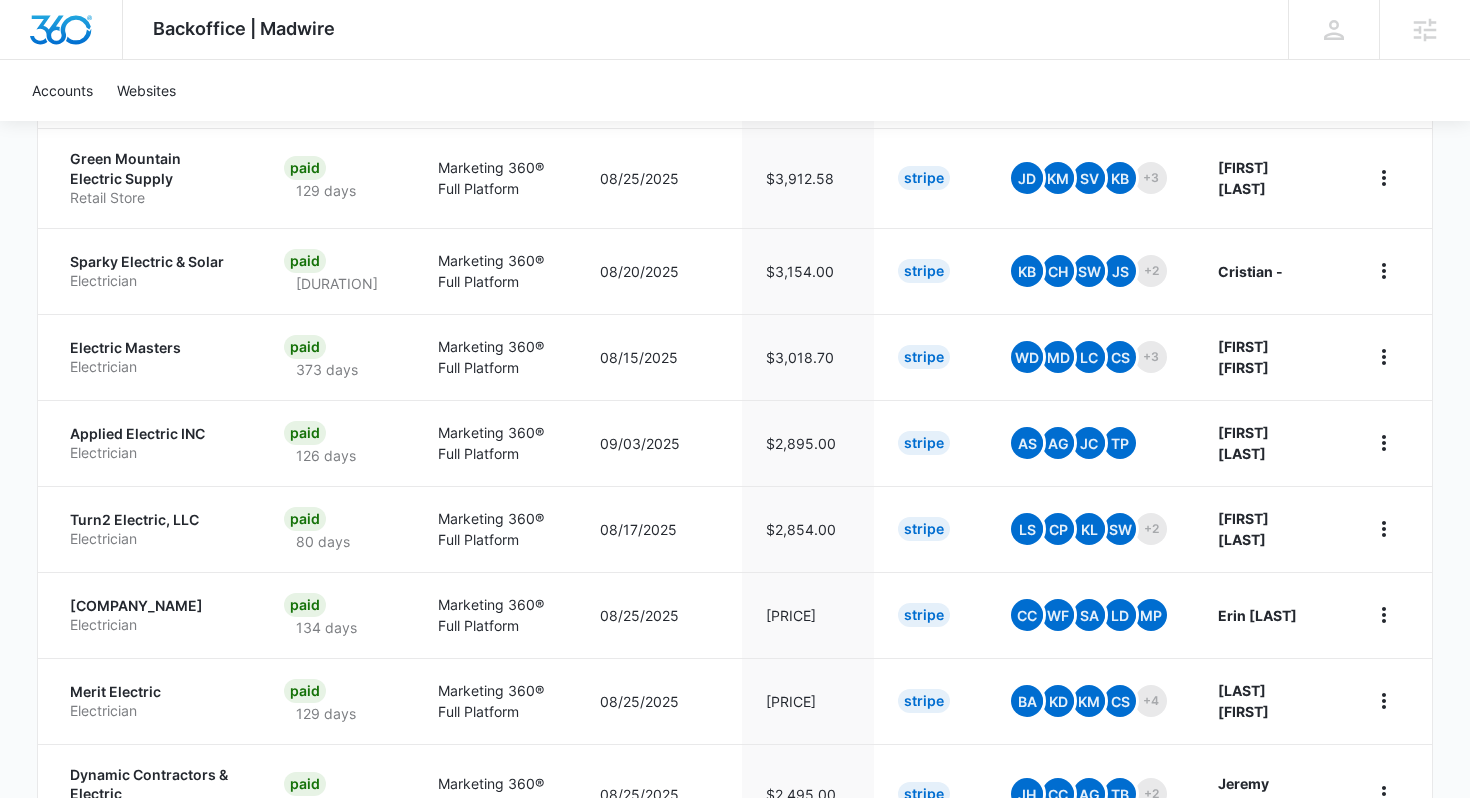scroll 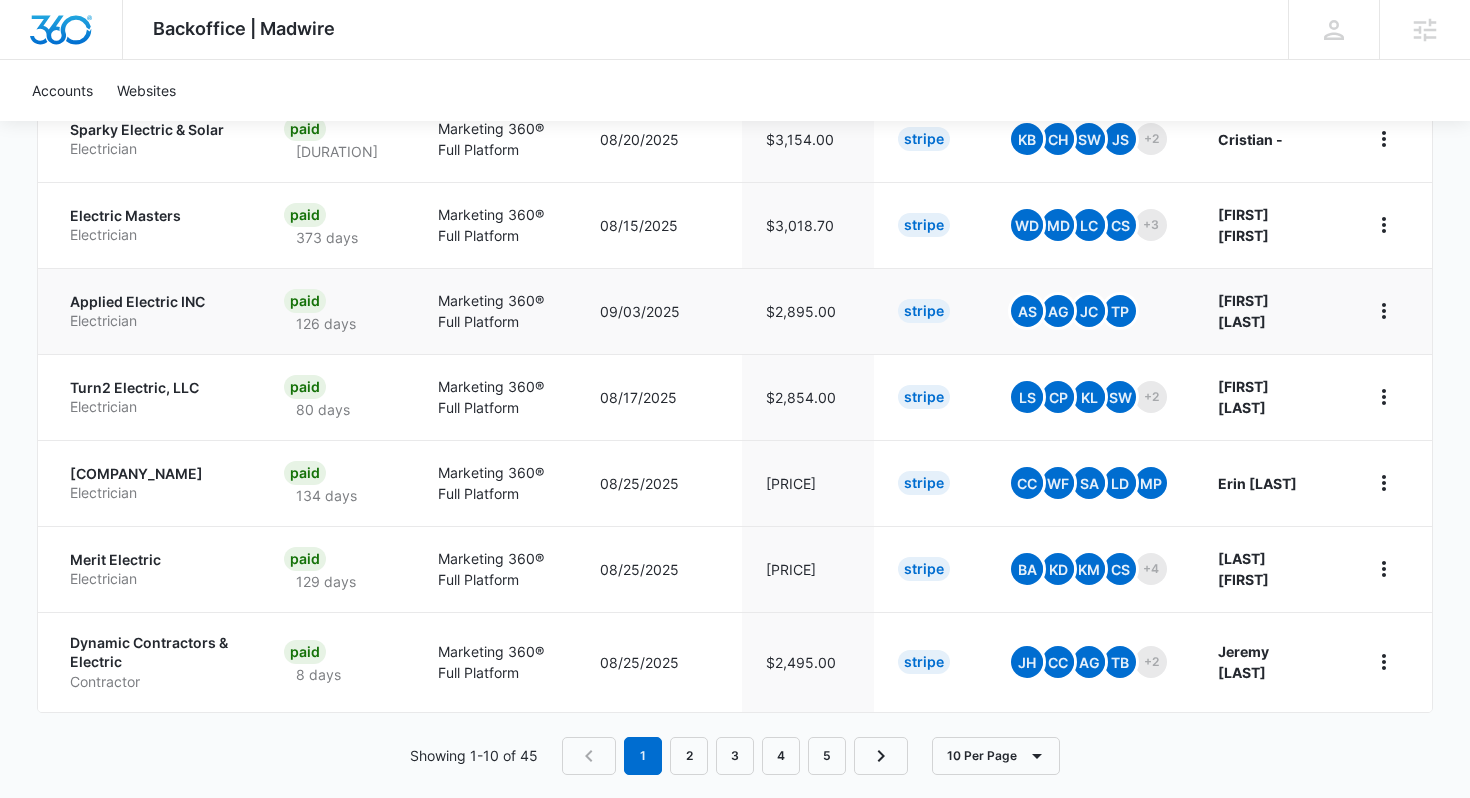 click on "Electrician" at bounding box center (153, 321) 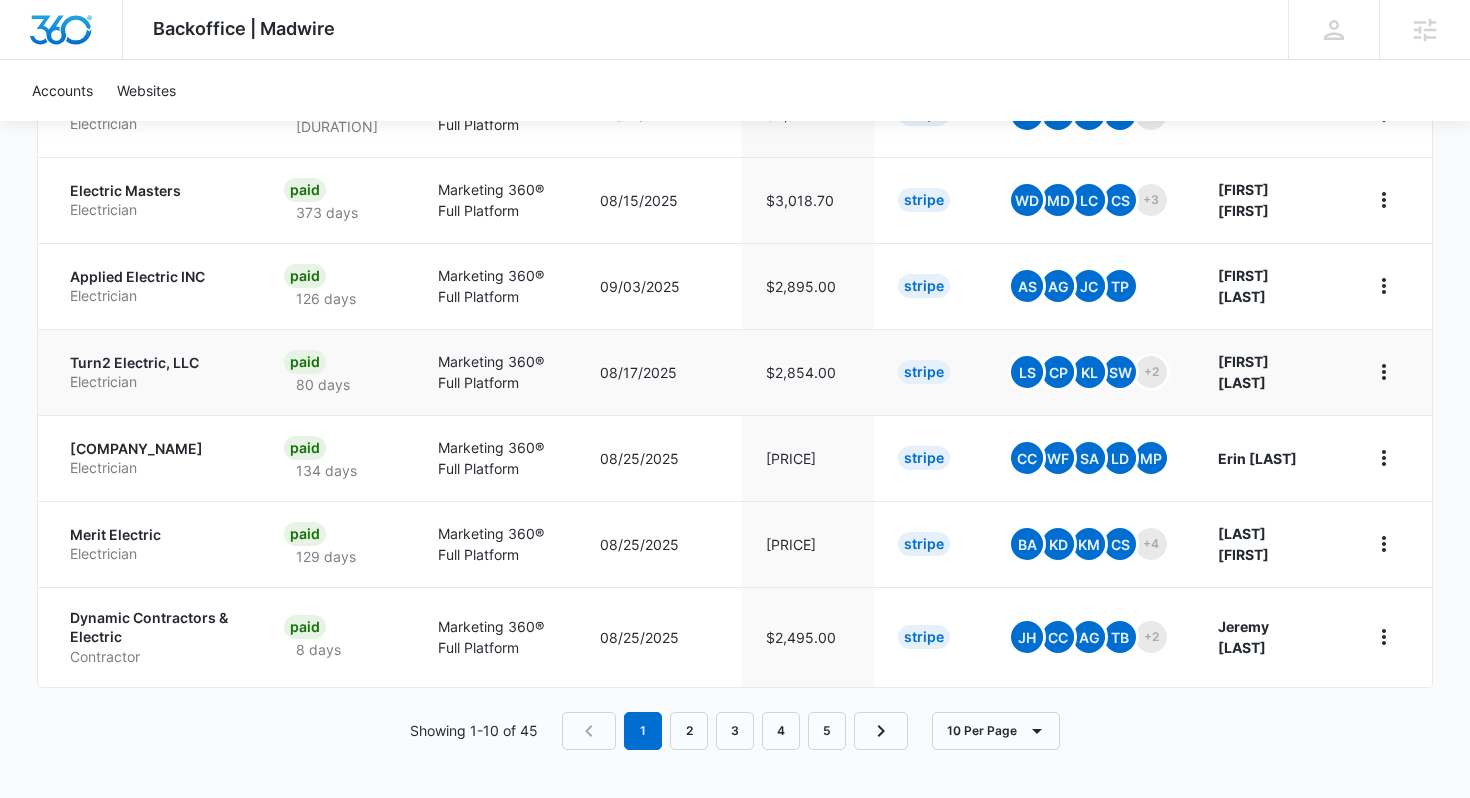 click on "Electrician" at bounding box center [153, 382] 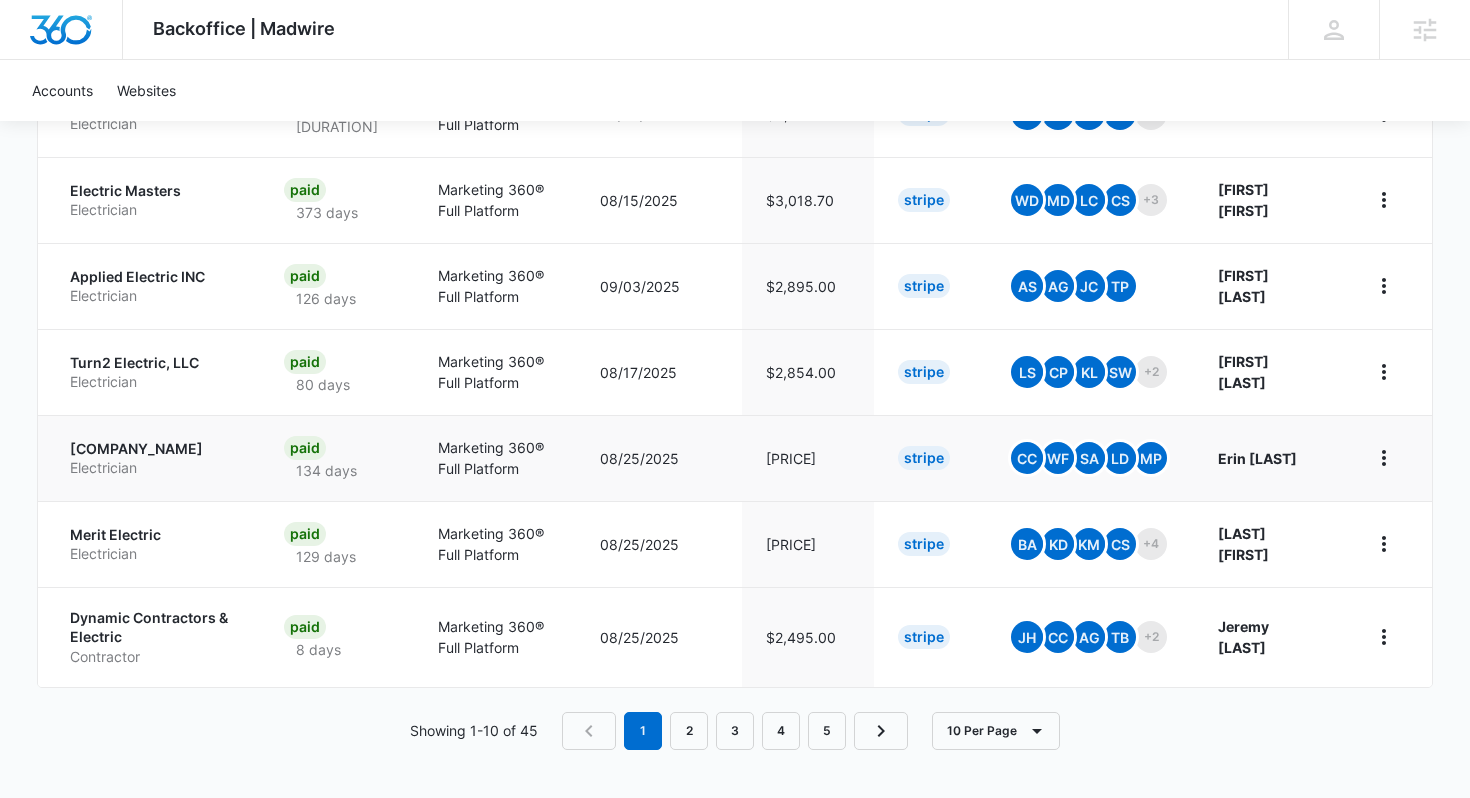 click on "[COMPANY_NAME]" at bounding box center [153, 449] 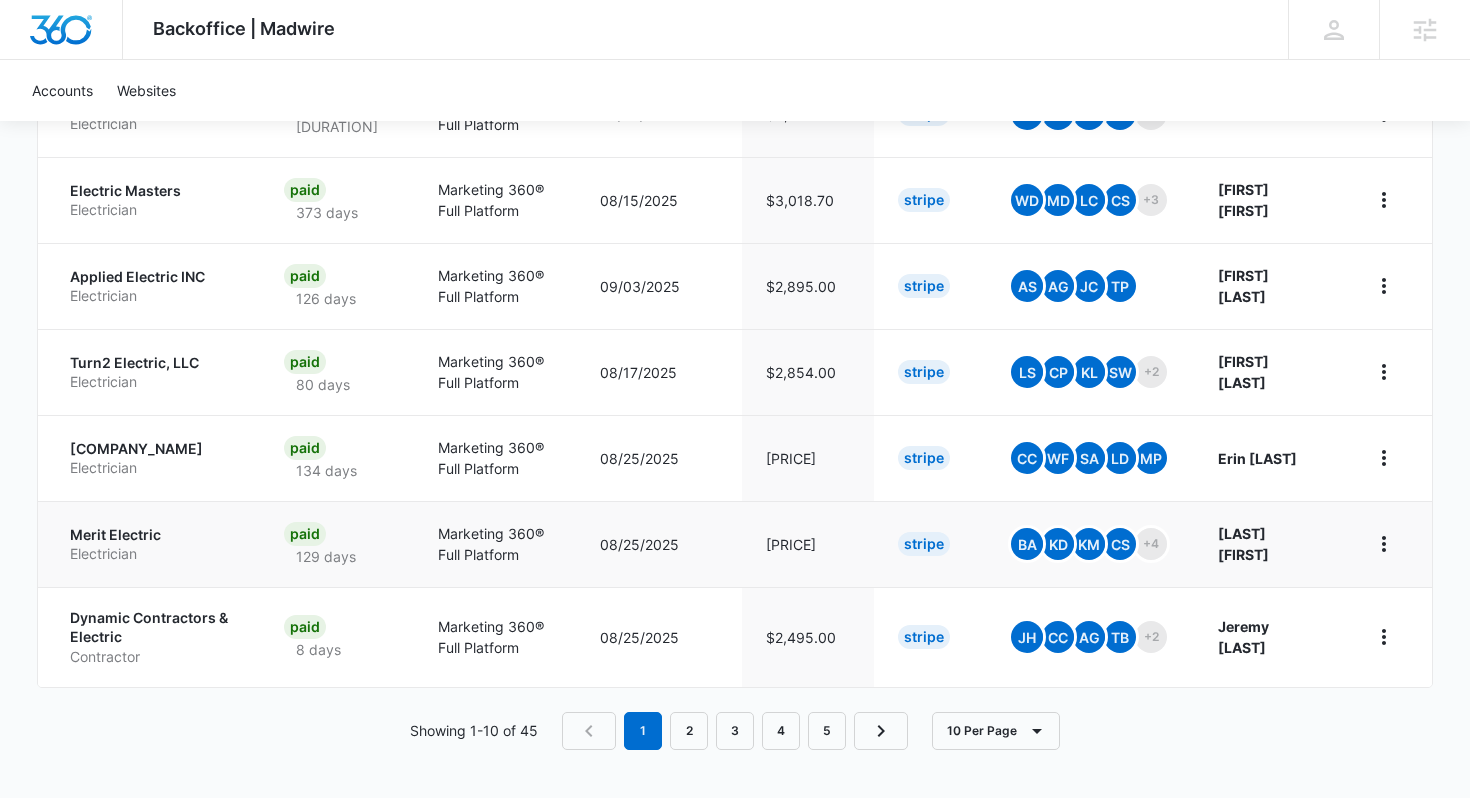 click on "Electrician" at bounding box center [153, 554] 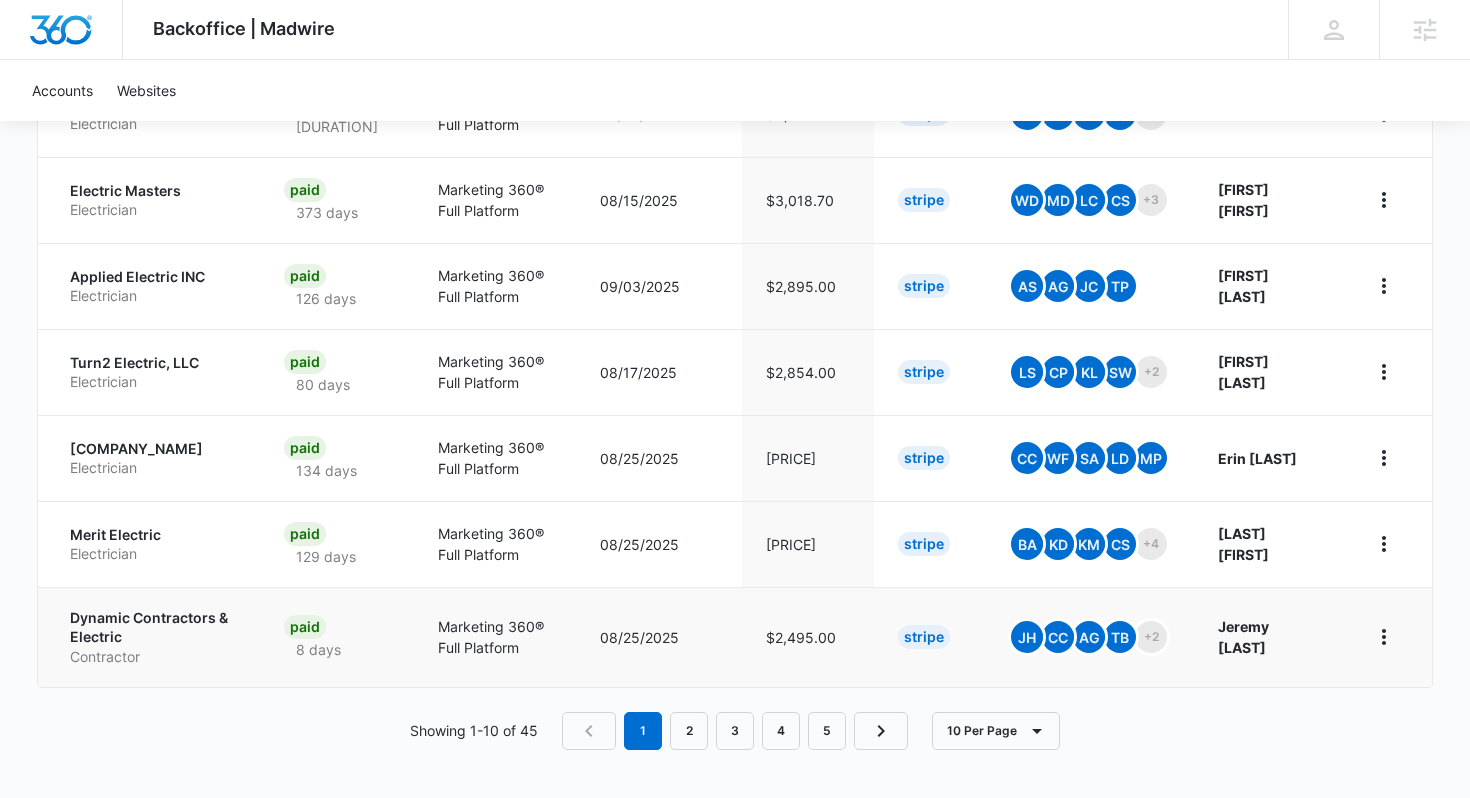click on "Dynamic Contractors & Electric" at bounding box center [153, 627] 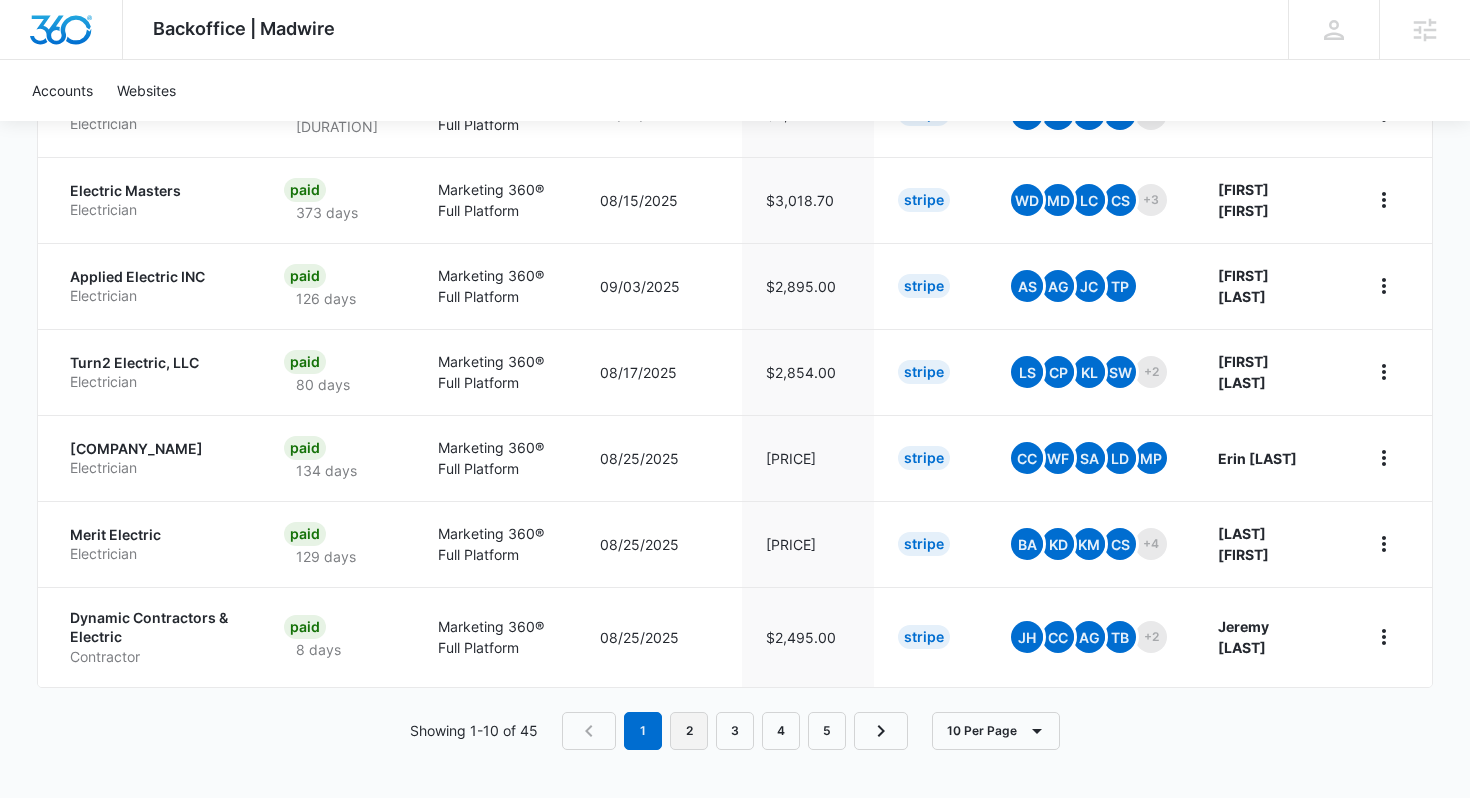 click on "2" at bounding box center [689, 731] 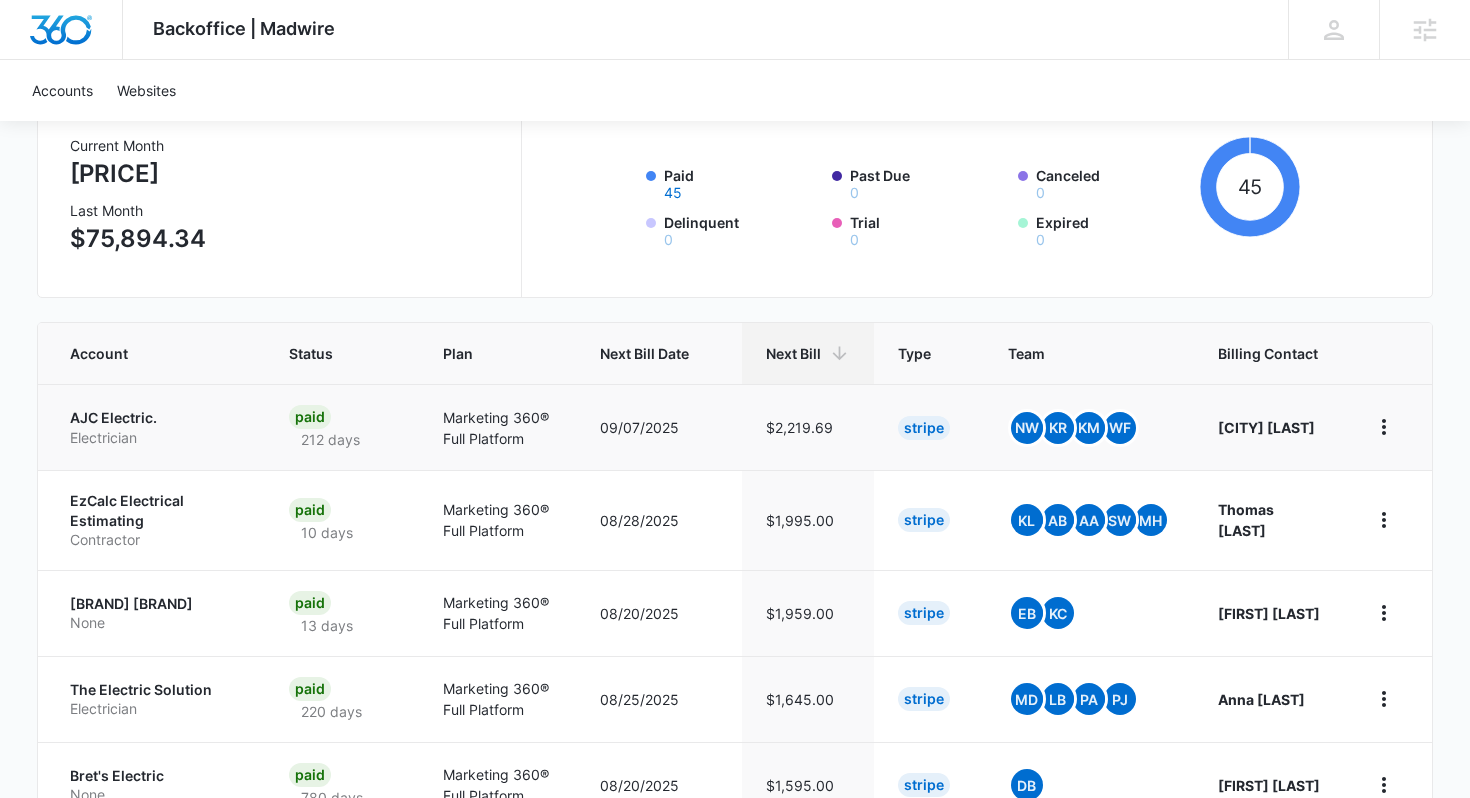 click on "AJC Electric." at bounding box center (155, 418) 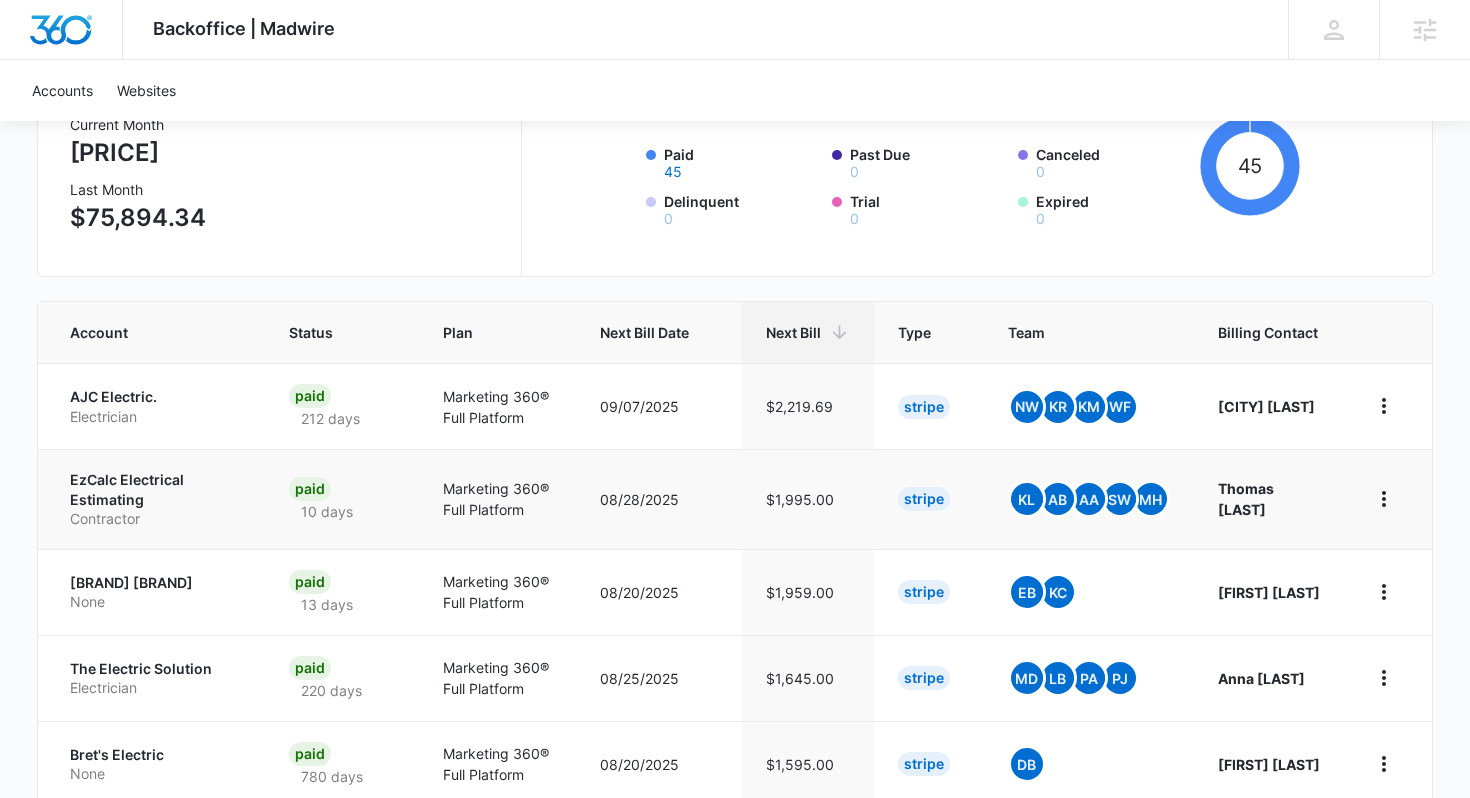 click on "EzCalc Electrical Estimating" at bounding box center (155, 489) 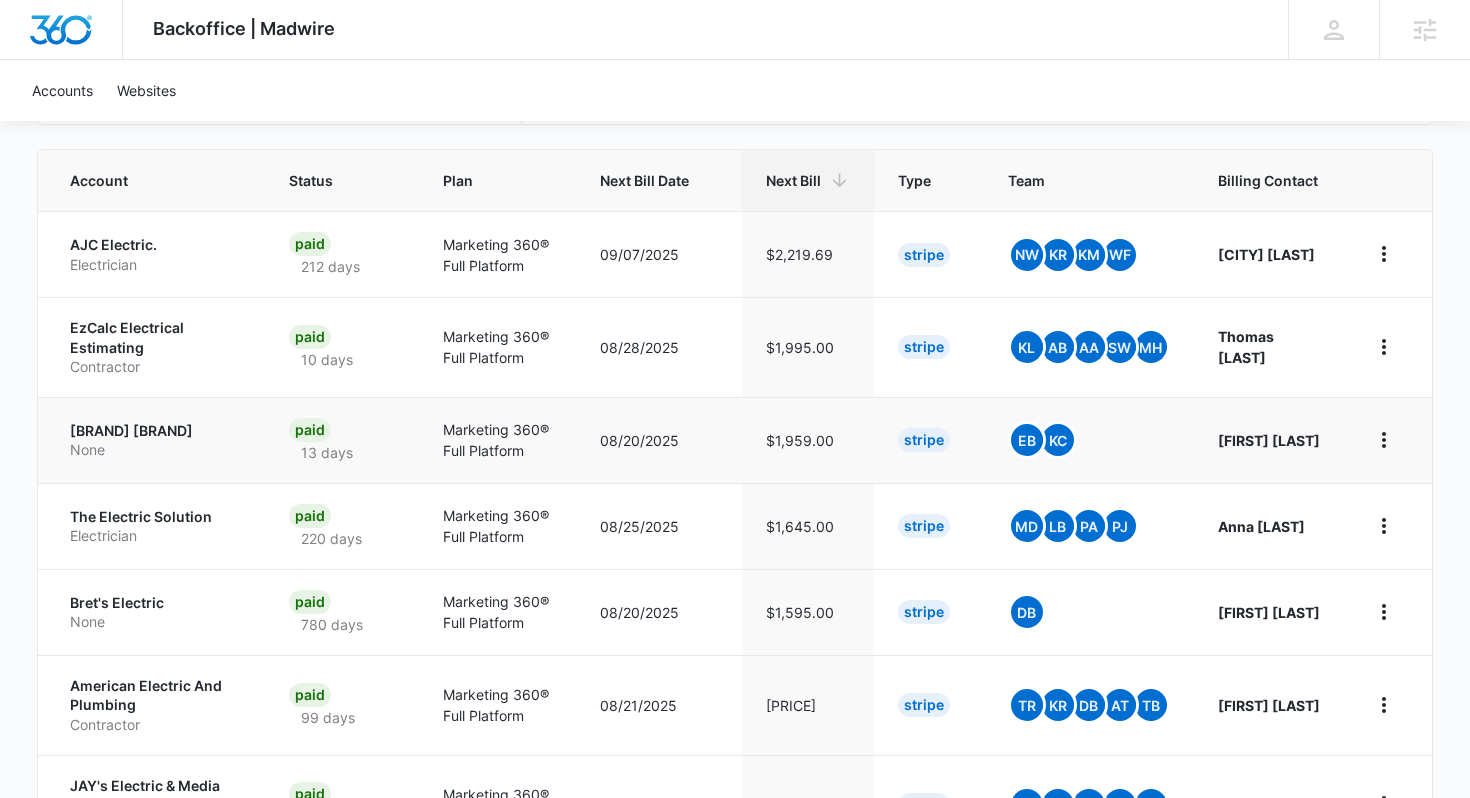 click on "[BRAND] [BRAND]" at bounding box center (155, 431) 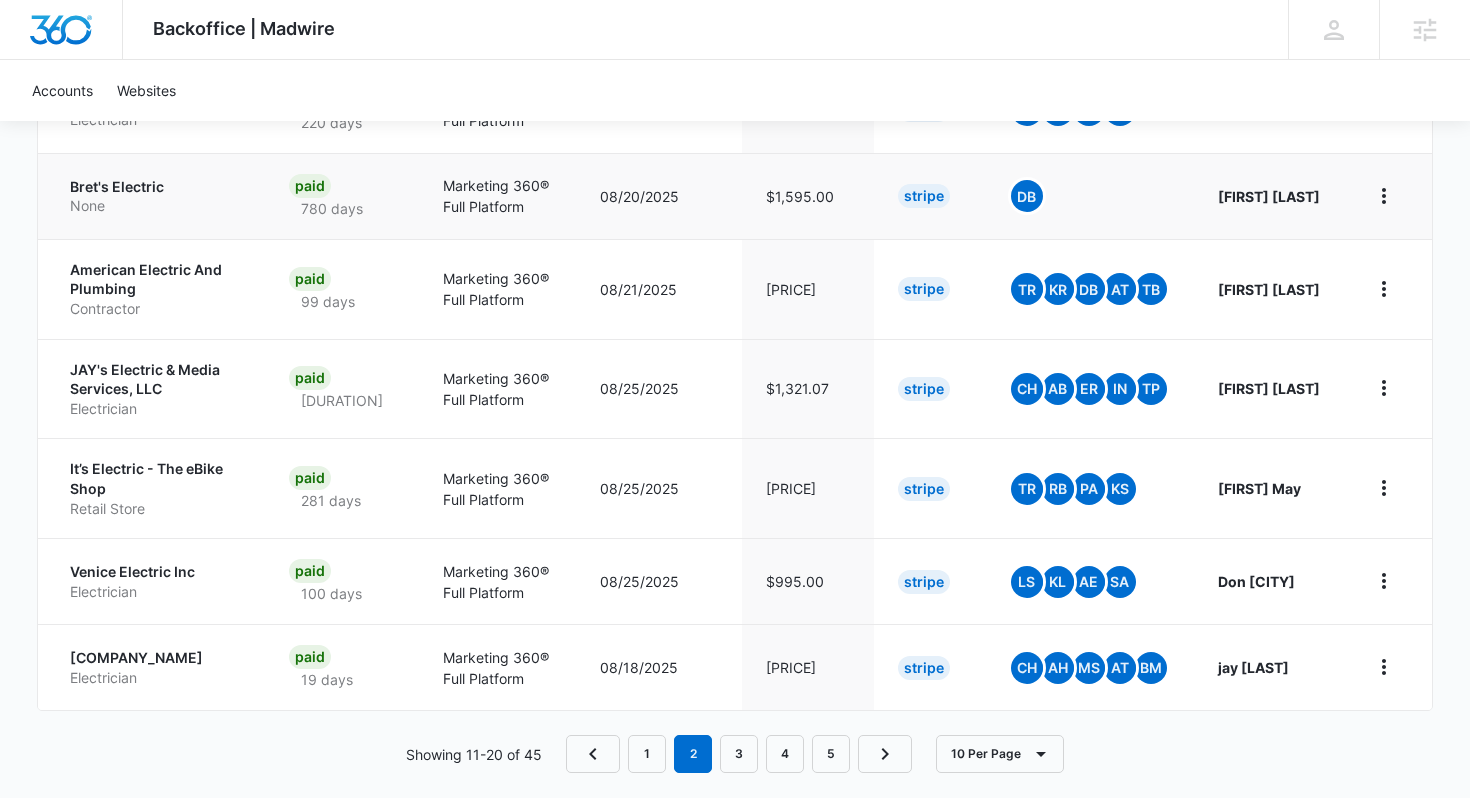click on "Bret's Electric" at bounding box center [155, 187] 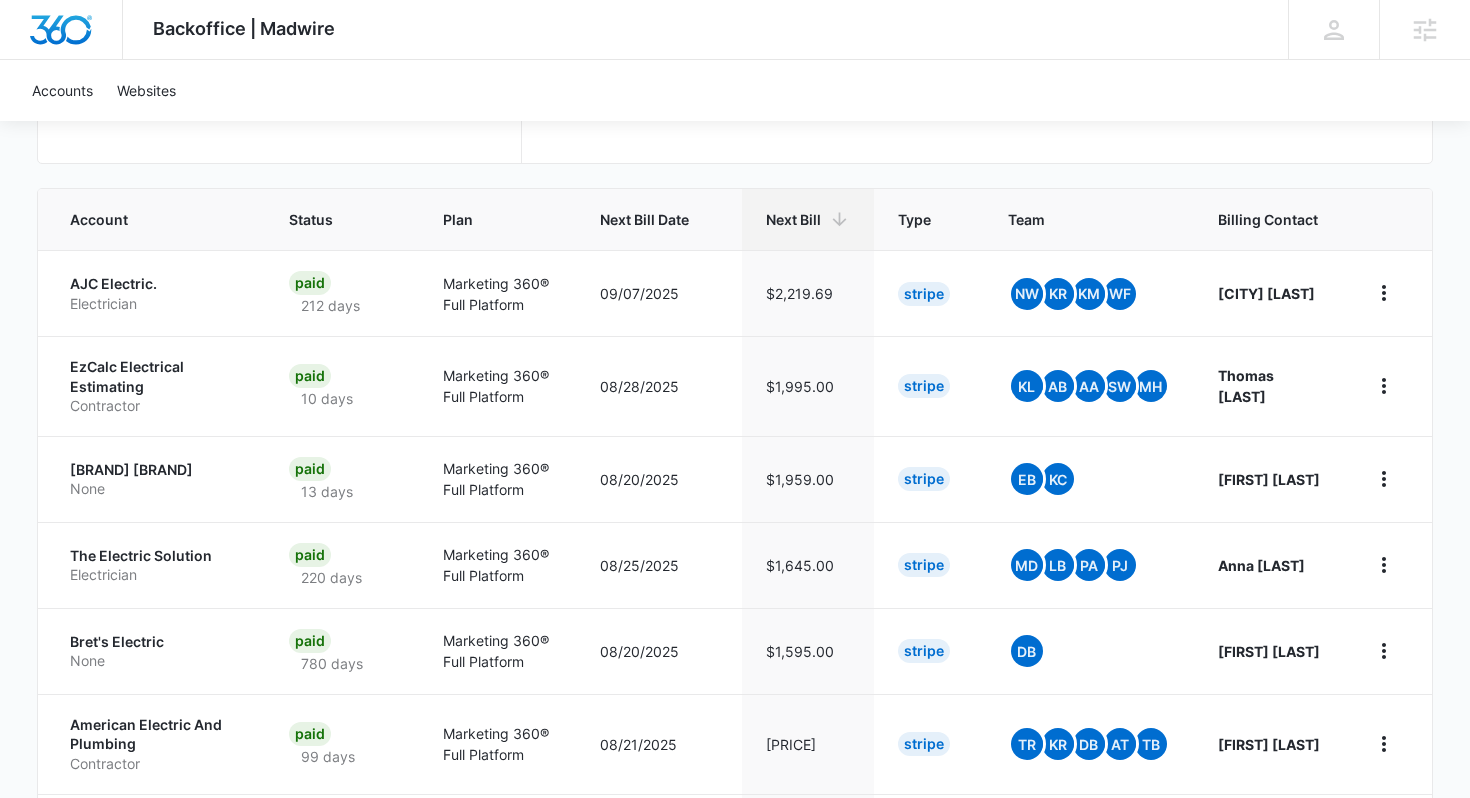 scroll, scrollTop: 956, scrollLeft: 0, axis: vertical 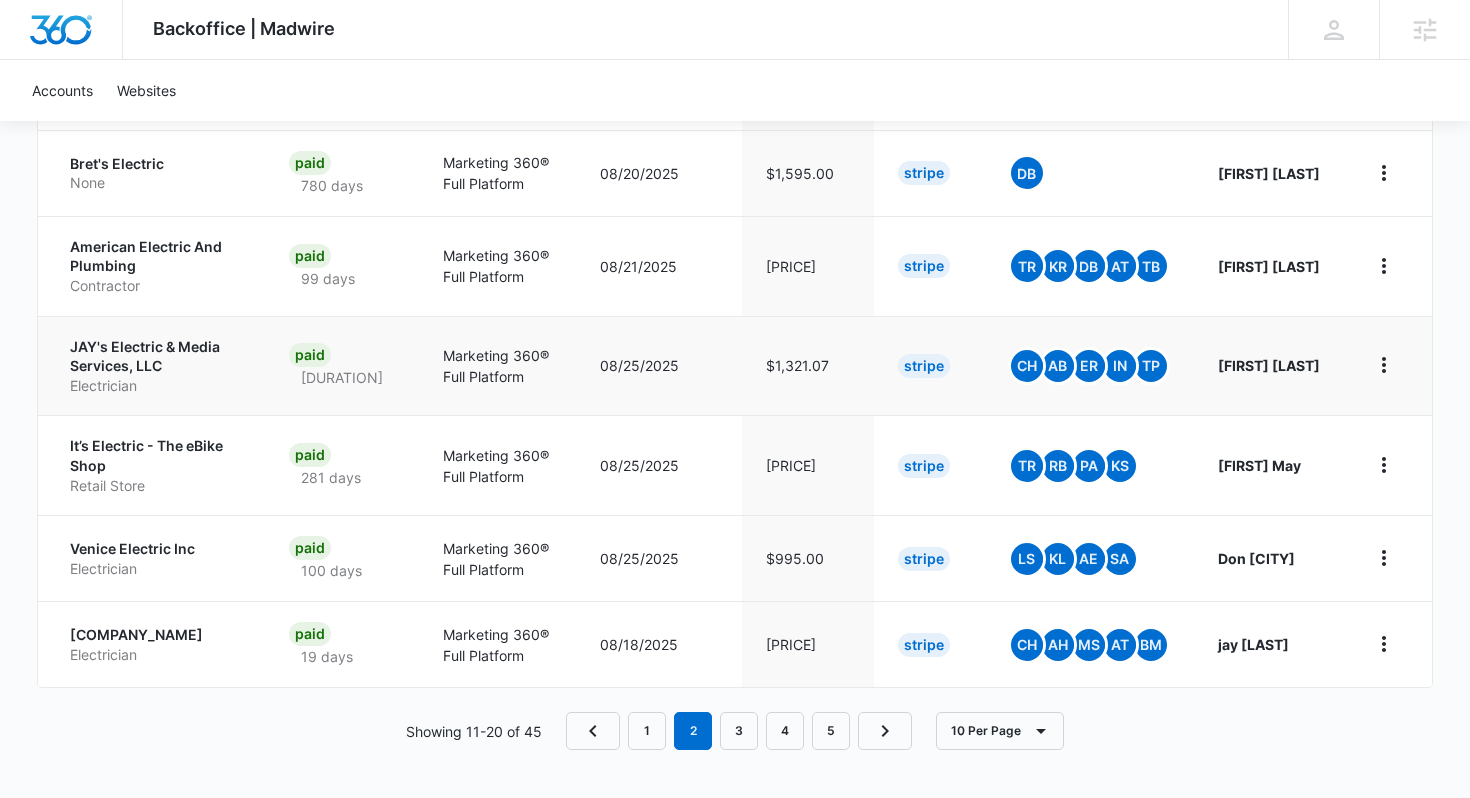 click on "JAY's Electric & Media Services, LLC" at bounding box center (155, 356) 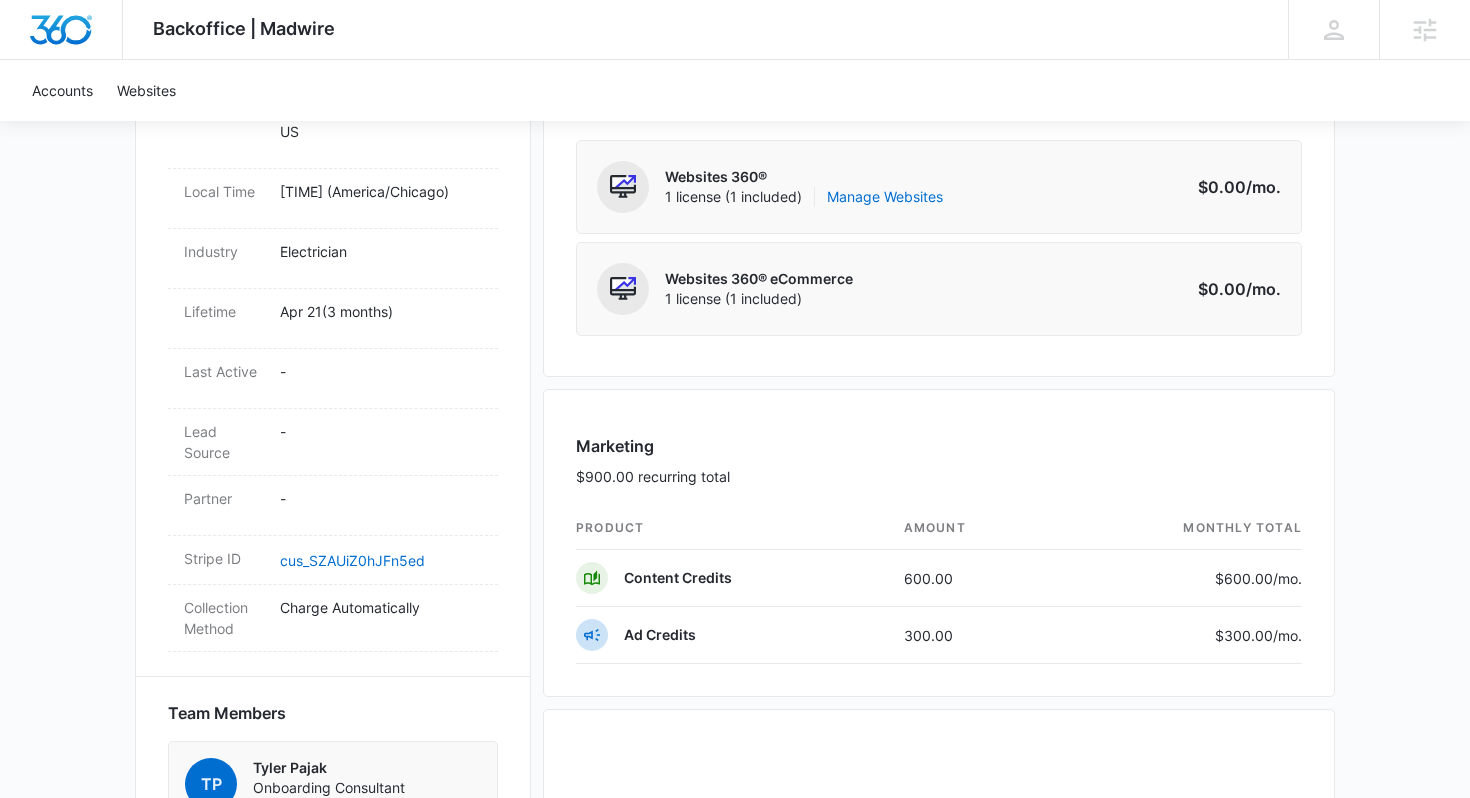 scroll, scrollTop: 559, scrollLeft: 0, axis: vertical 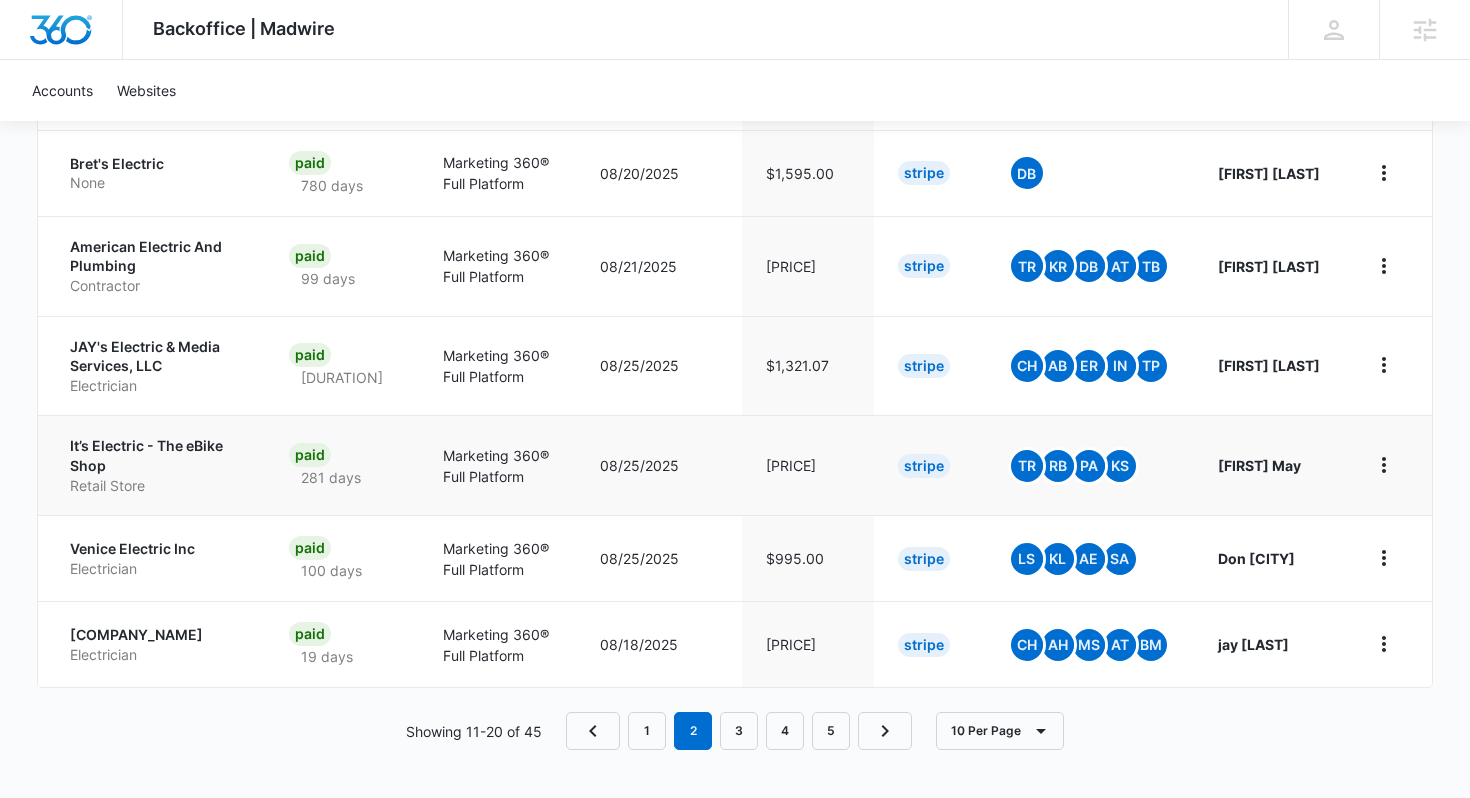 click on "It’s Electric - The eBike Shop" at bounding box center (155, 455) 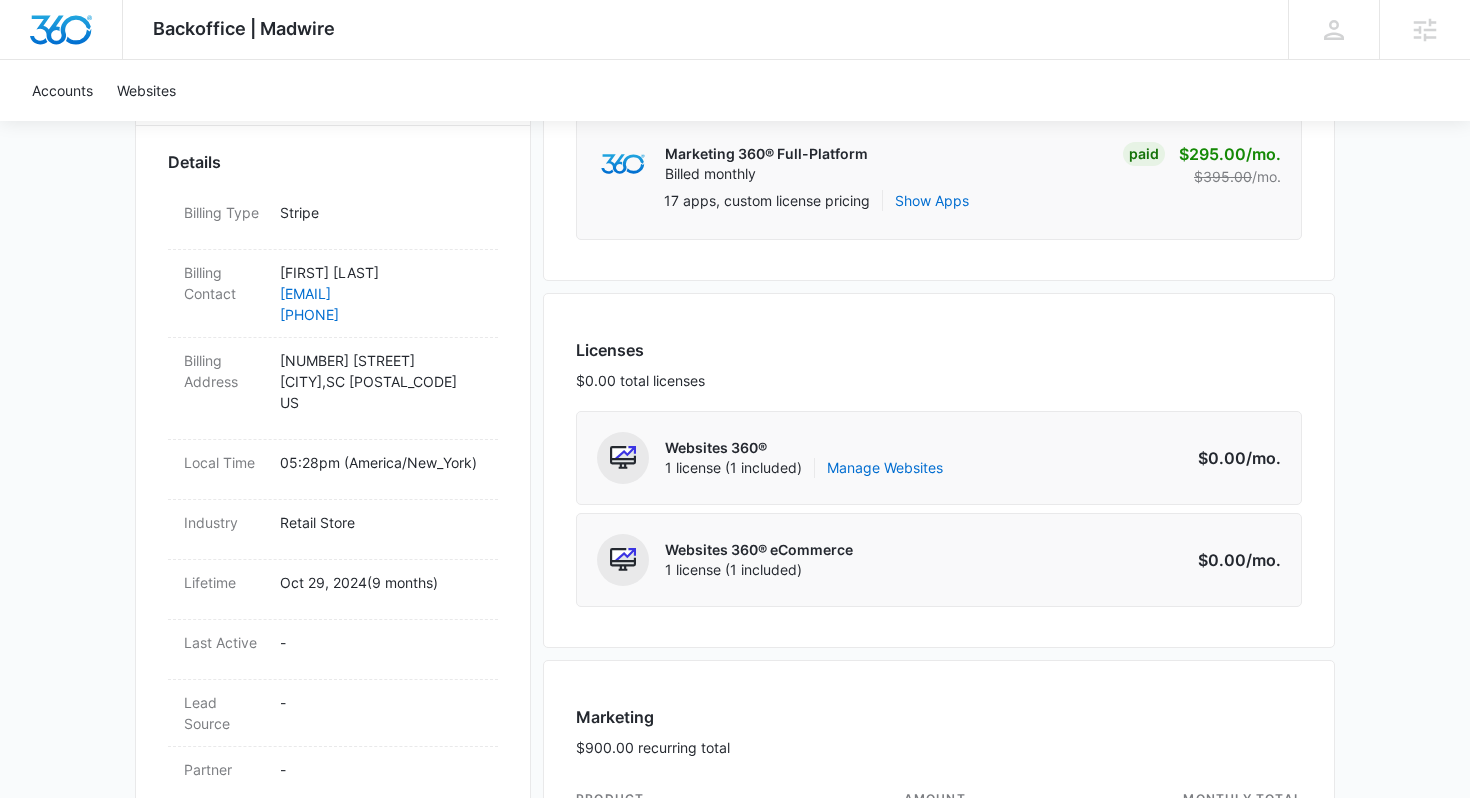 scroll, scrollTop: 546, scrollLeft: 0, axis: vertical 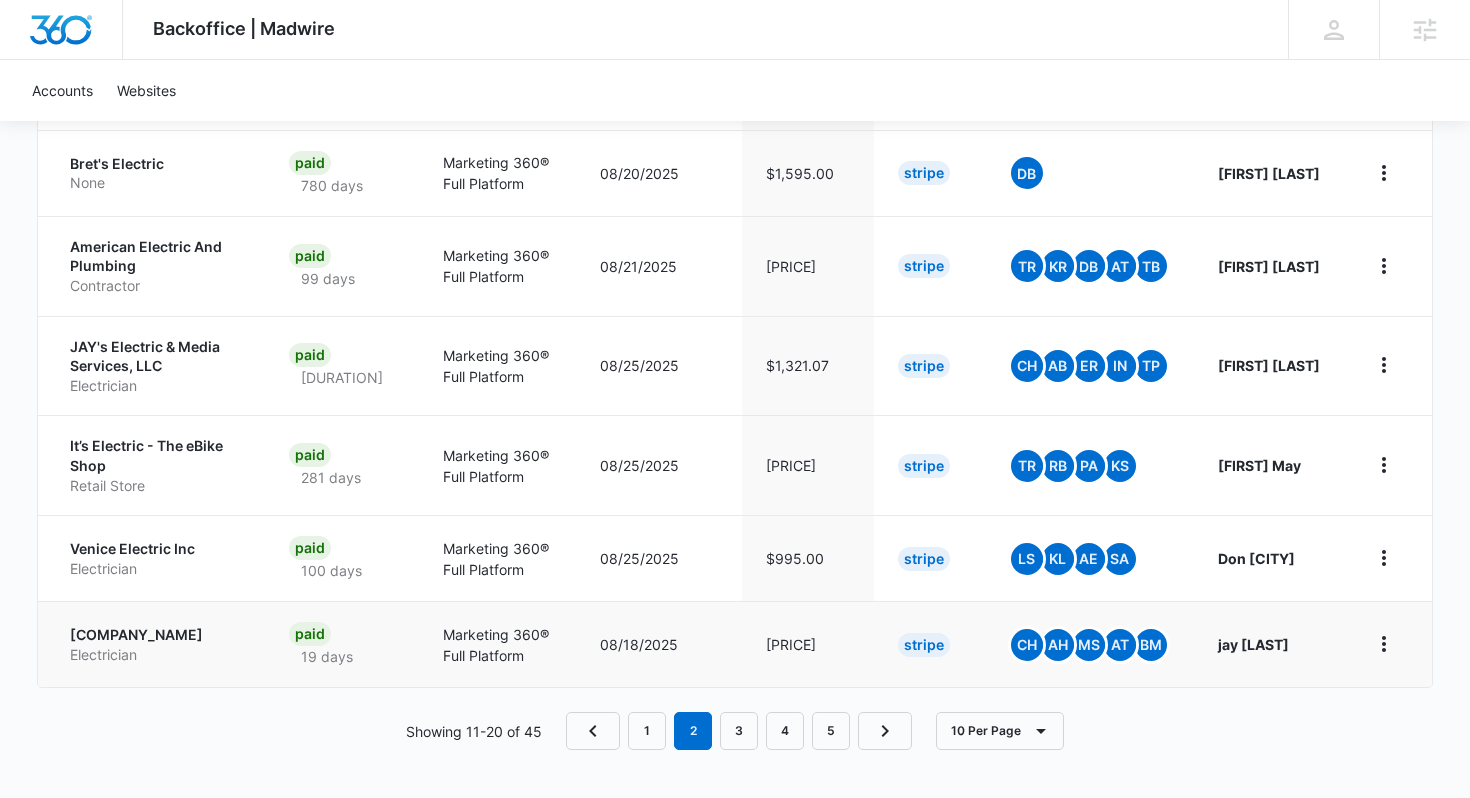 click on "[COMPANY_NAME]" at bounding box center (155, 635) 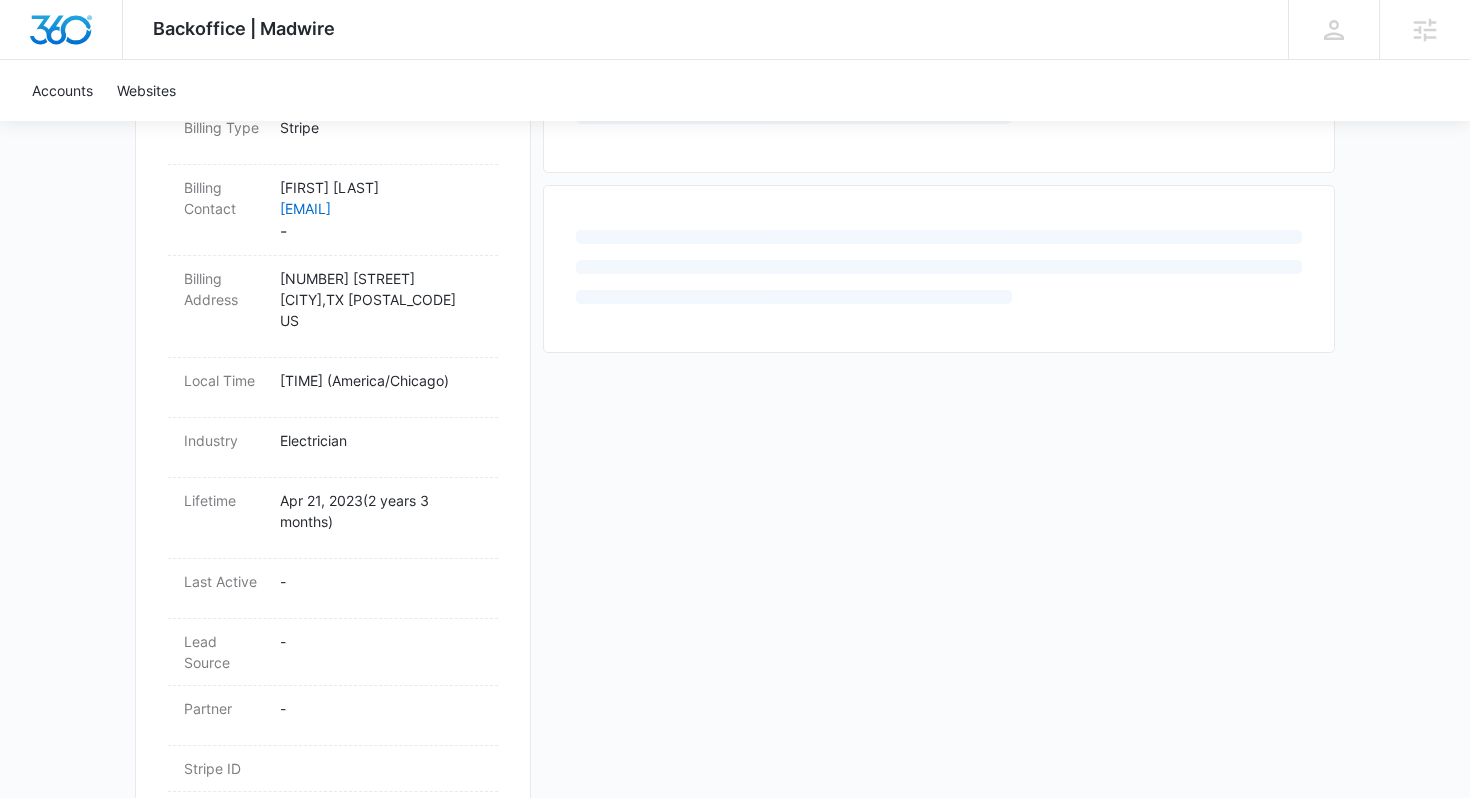 scroll, scrollTop: 652, scrollLeft: 0, axis: vertical 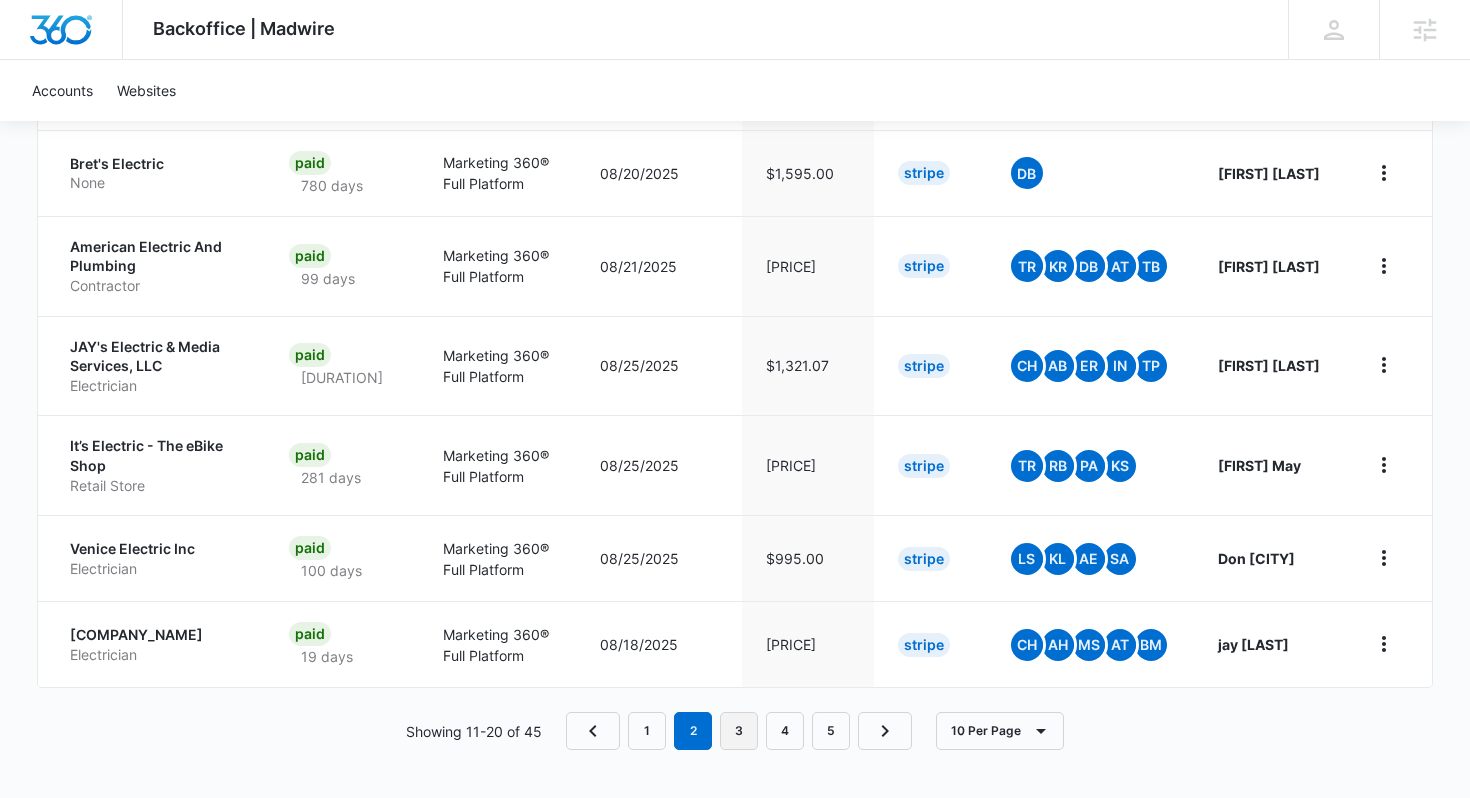 click on "3" at bounding box center (739, 731) 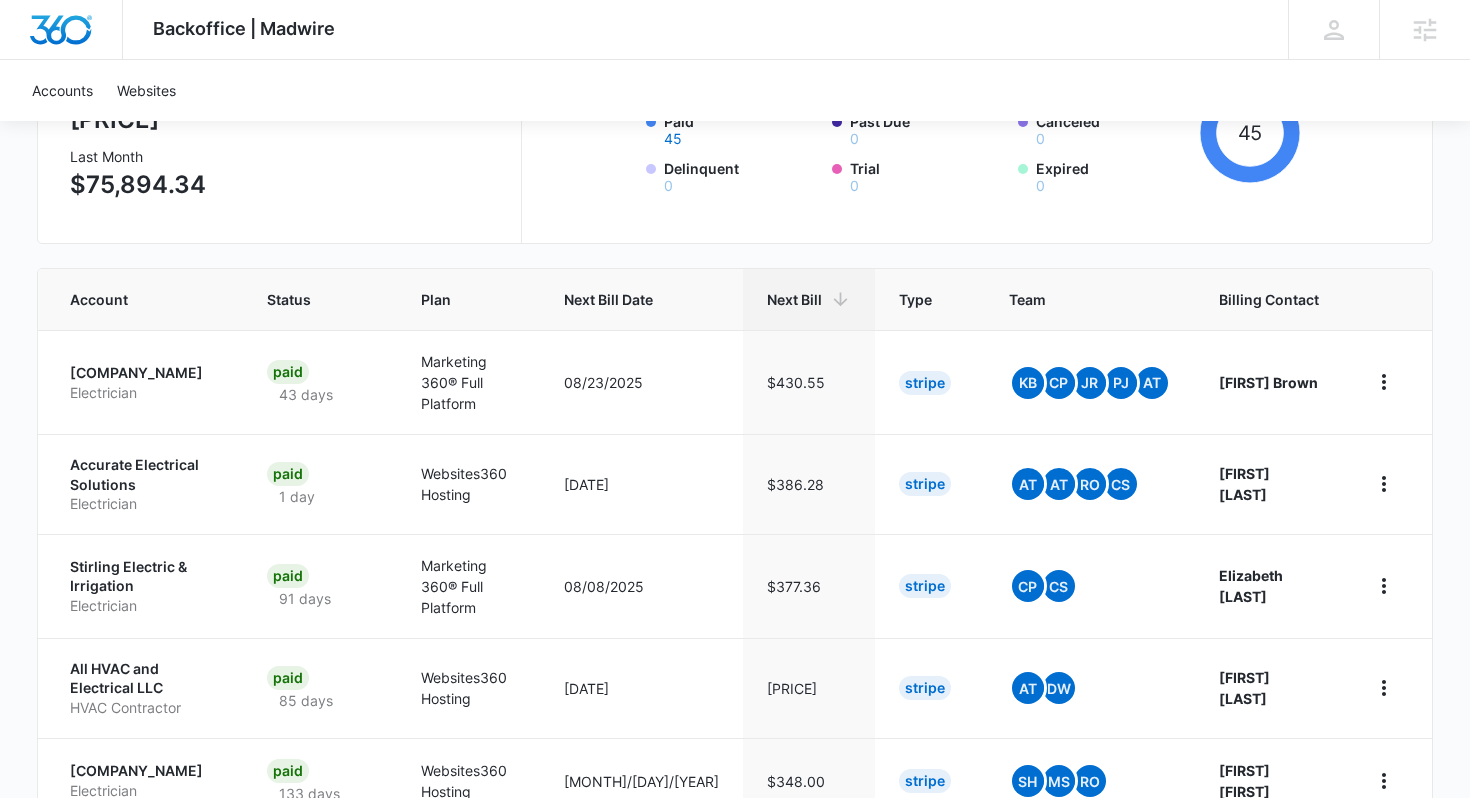 scroll, scrollTop: 0, scrollLeft: 0, axis: both 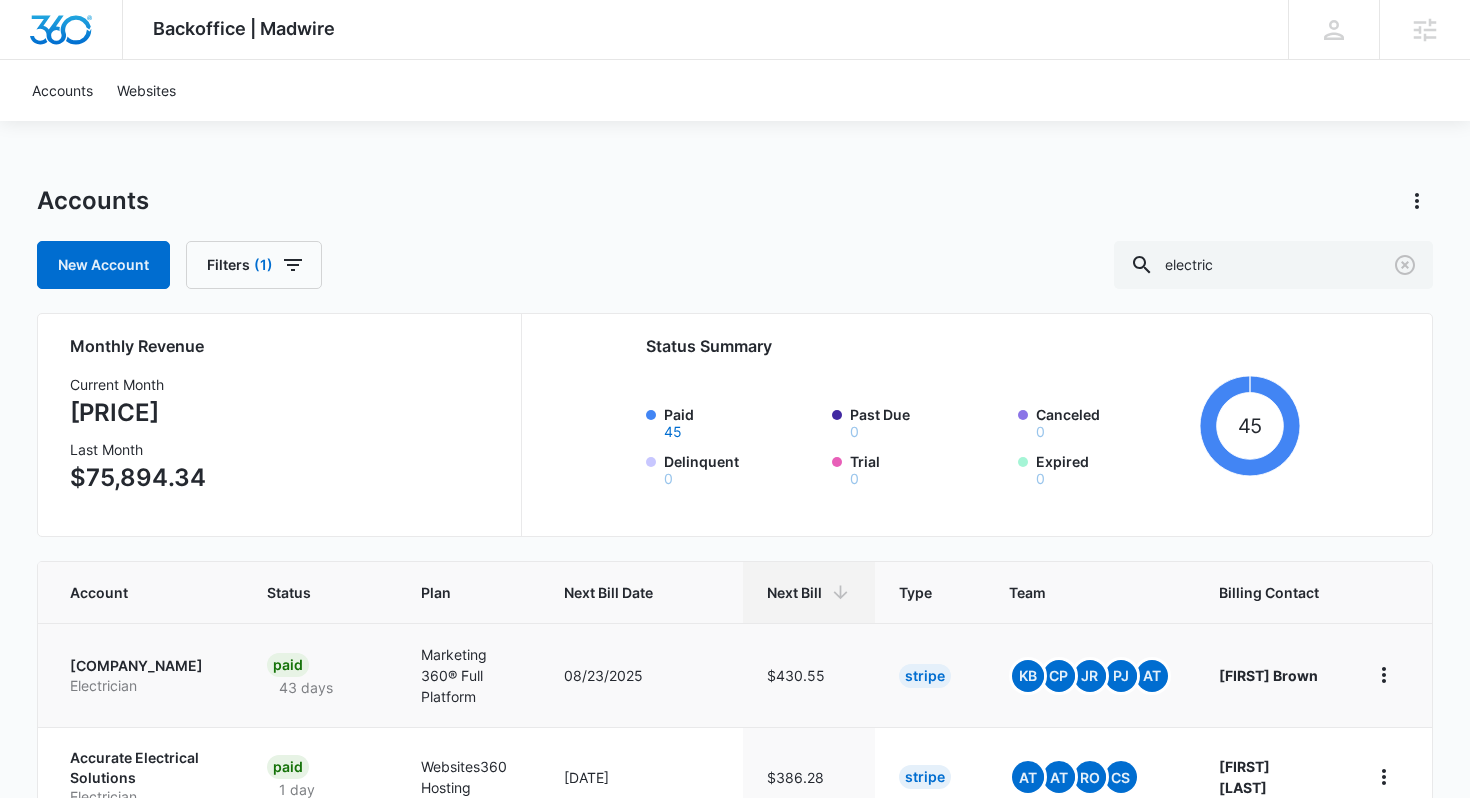 click on "[COMPANY_NAME]" at bounding box center [144, 666] 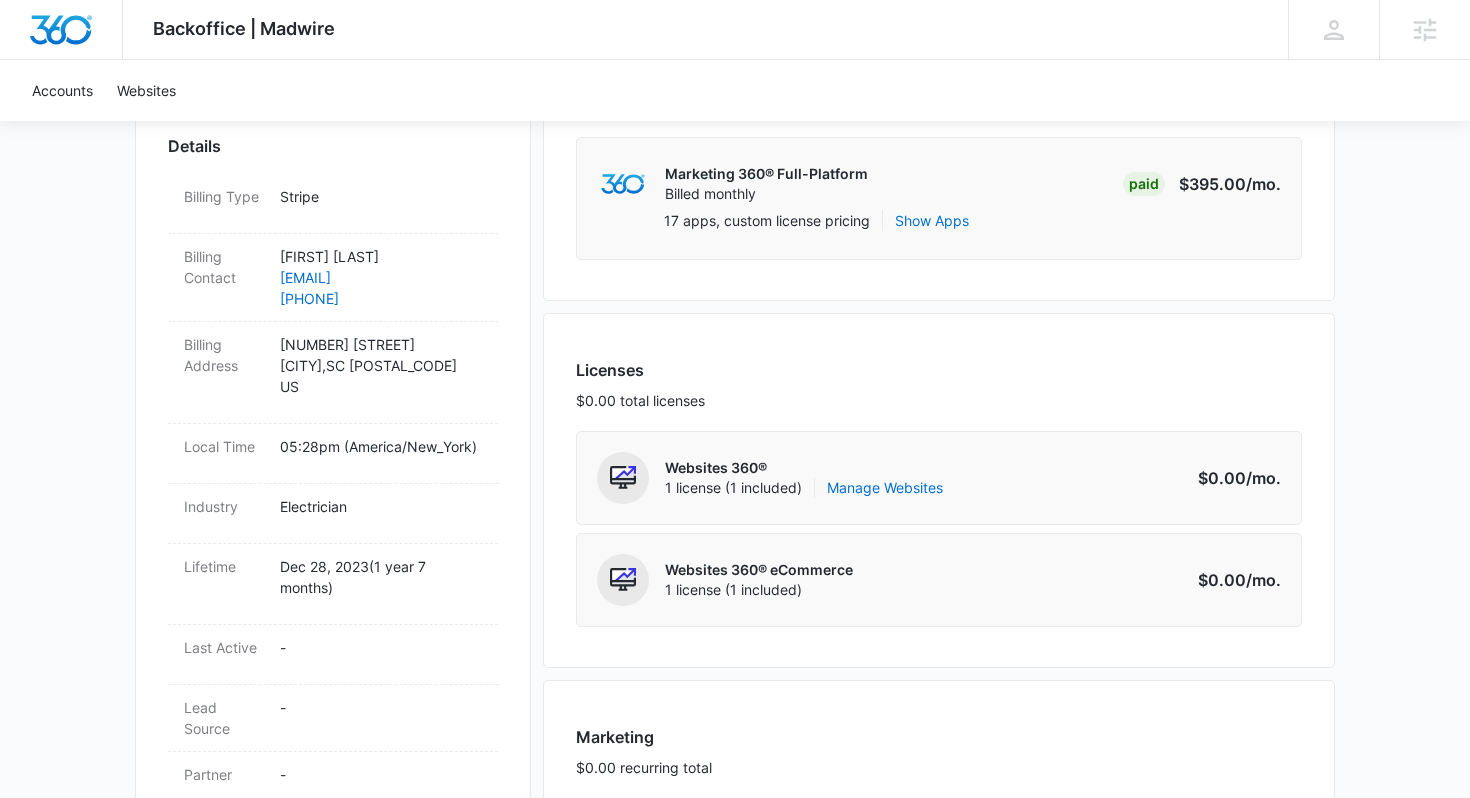 scroll, scrollTop: 580, scrollLeft: 0, axis: vertical 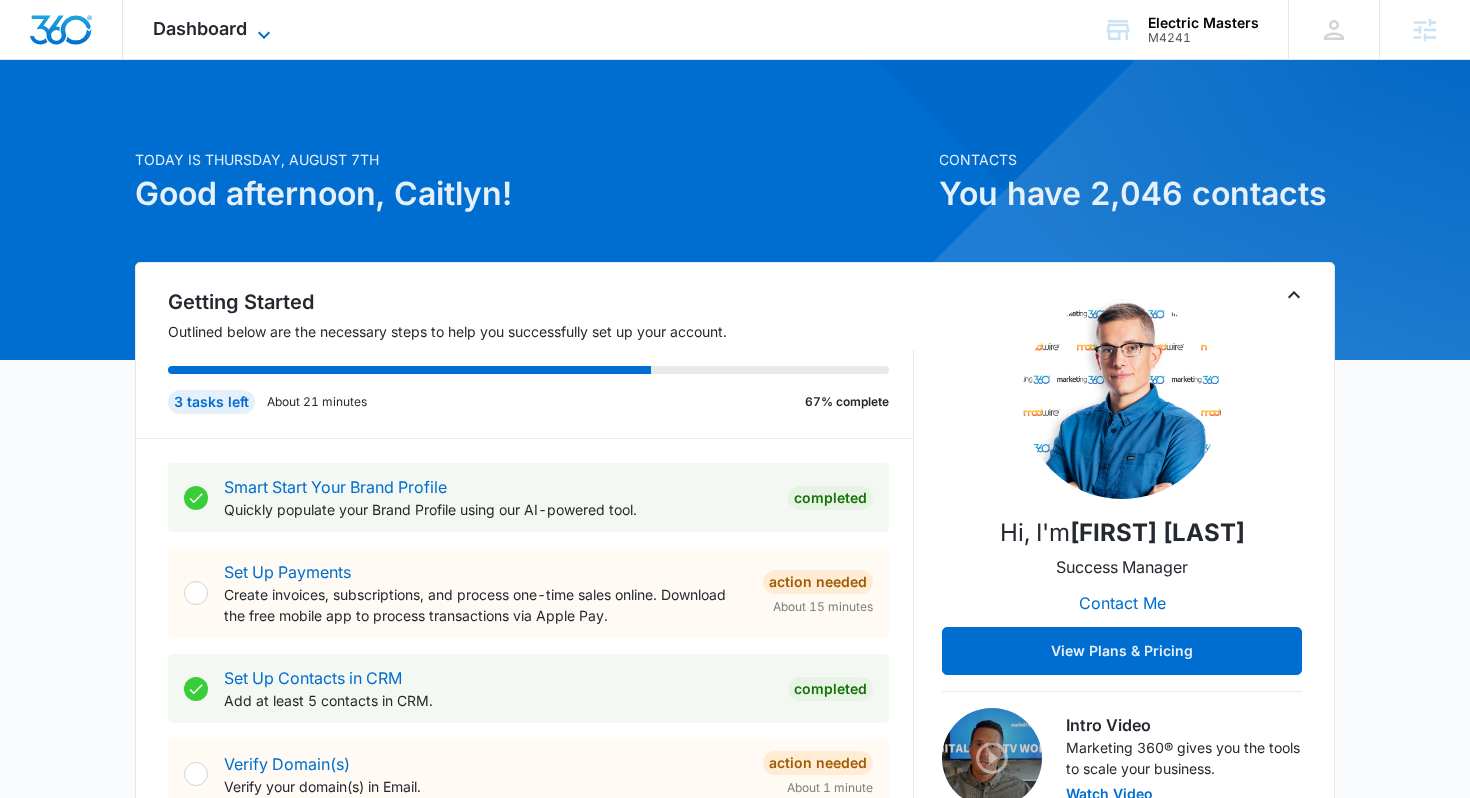 click on "Dashboard" at bounding box center [200, 28] 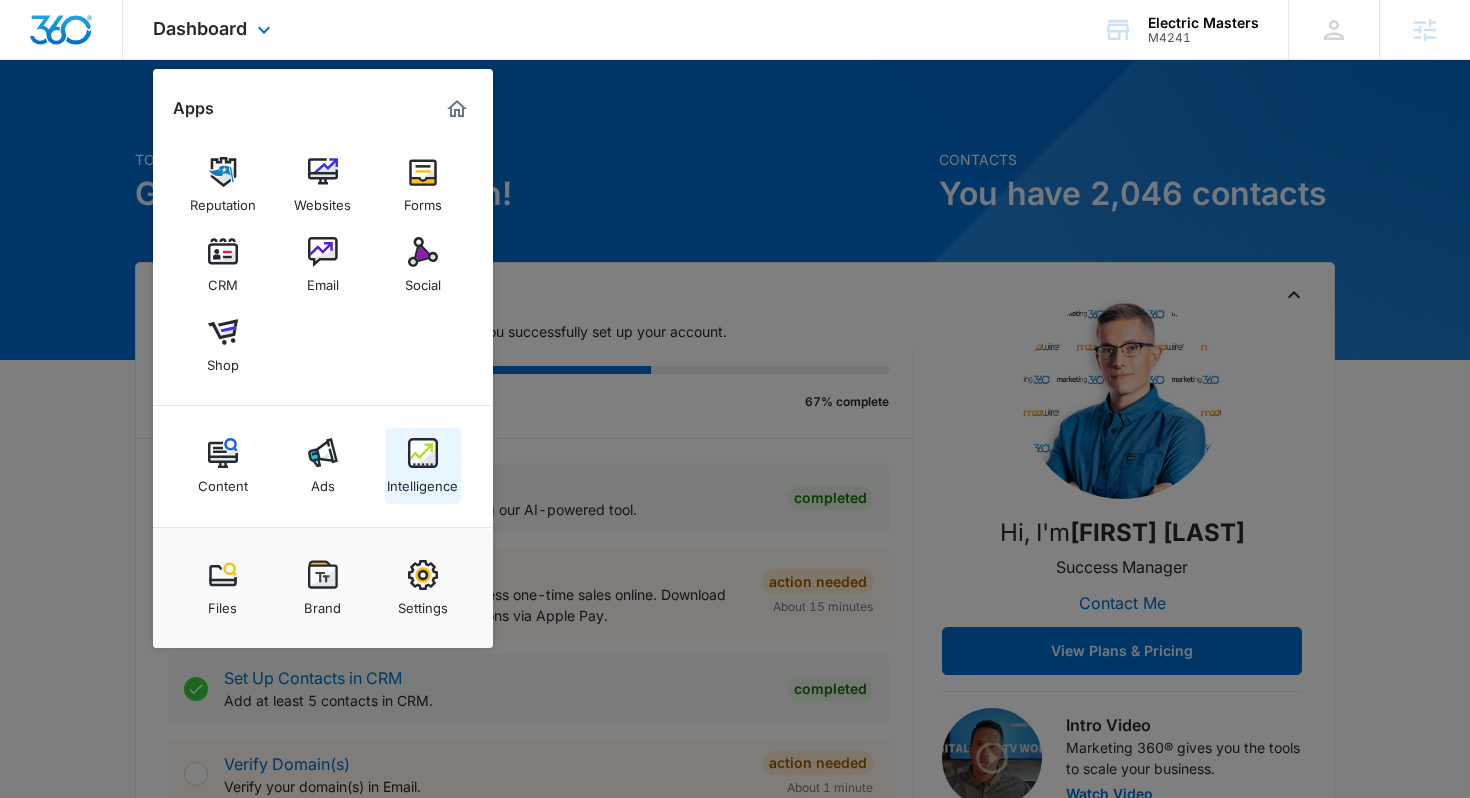 click on "Intelligence" at bounding box center [422, 481] 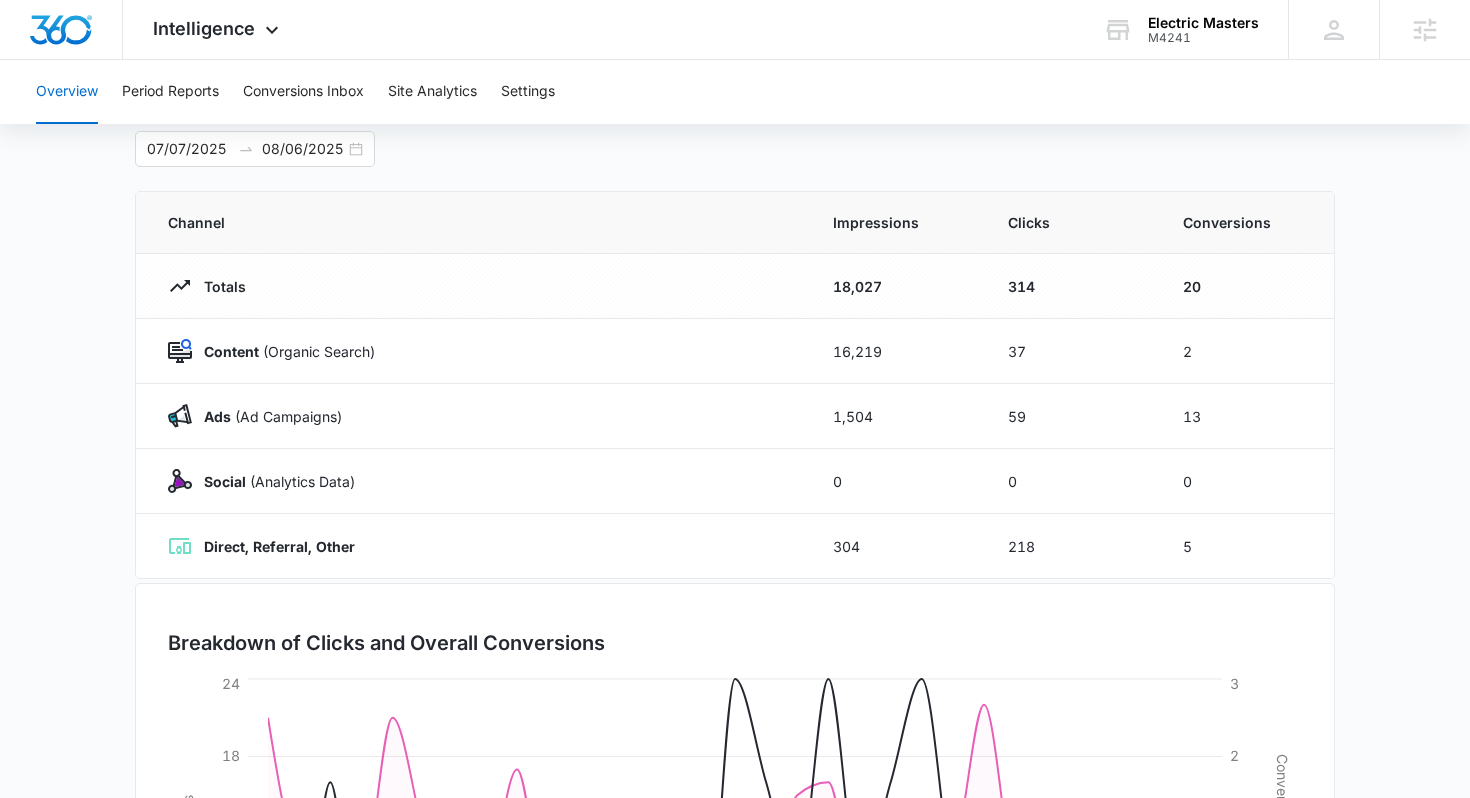 scroll, scrollTop: 127, scrollLeft: 0, axis: vertical 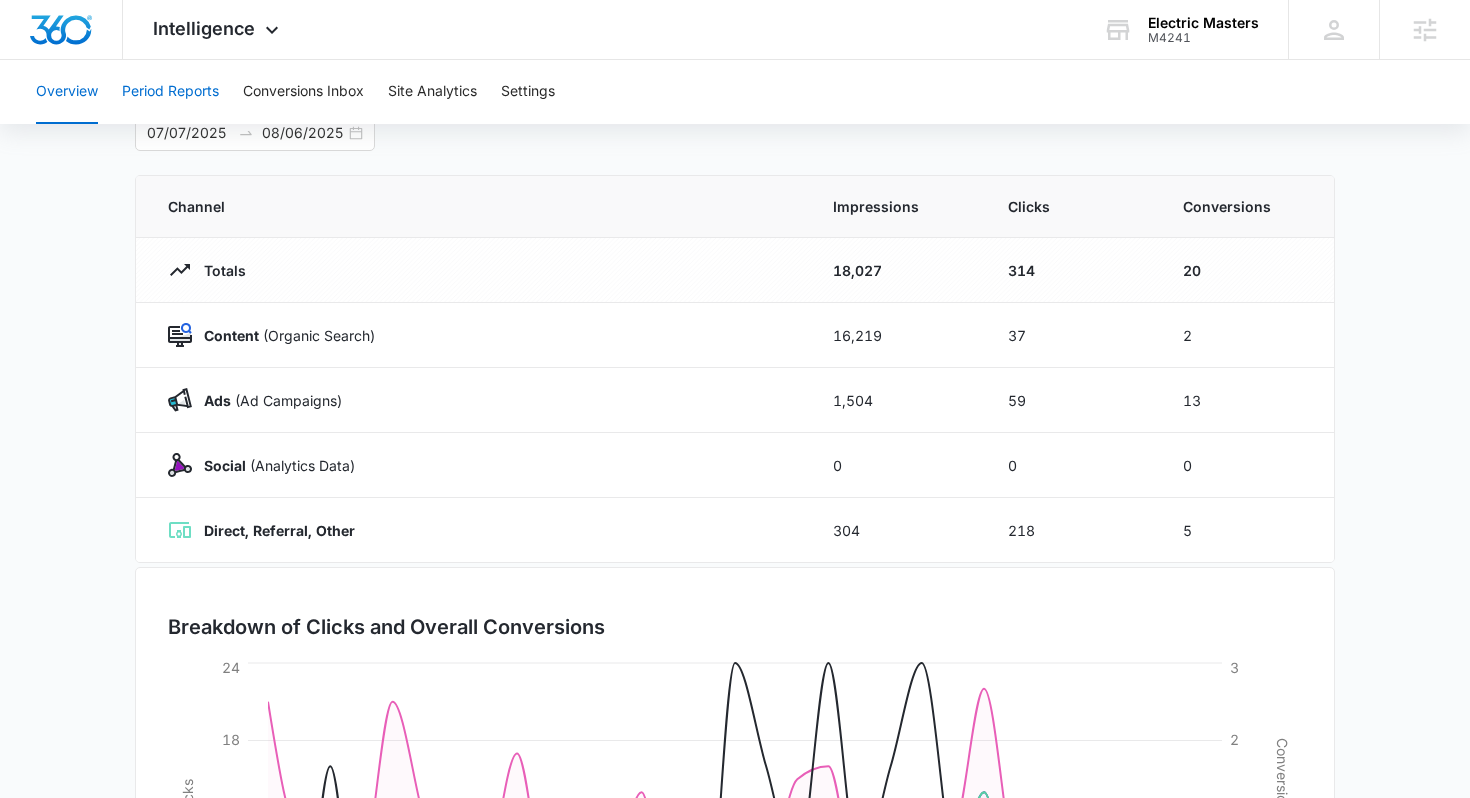 click on "Period Reports" at bounding box center (170, 92) 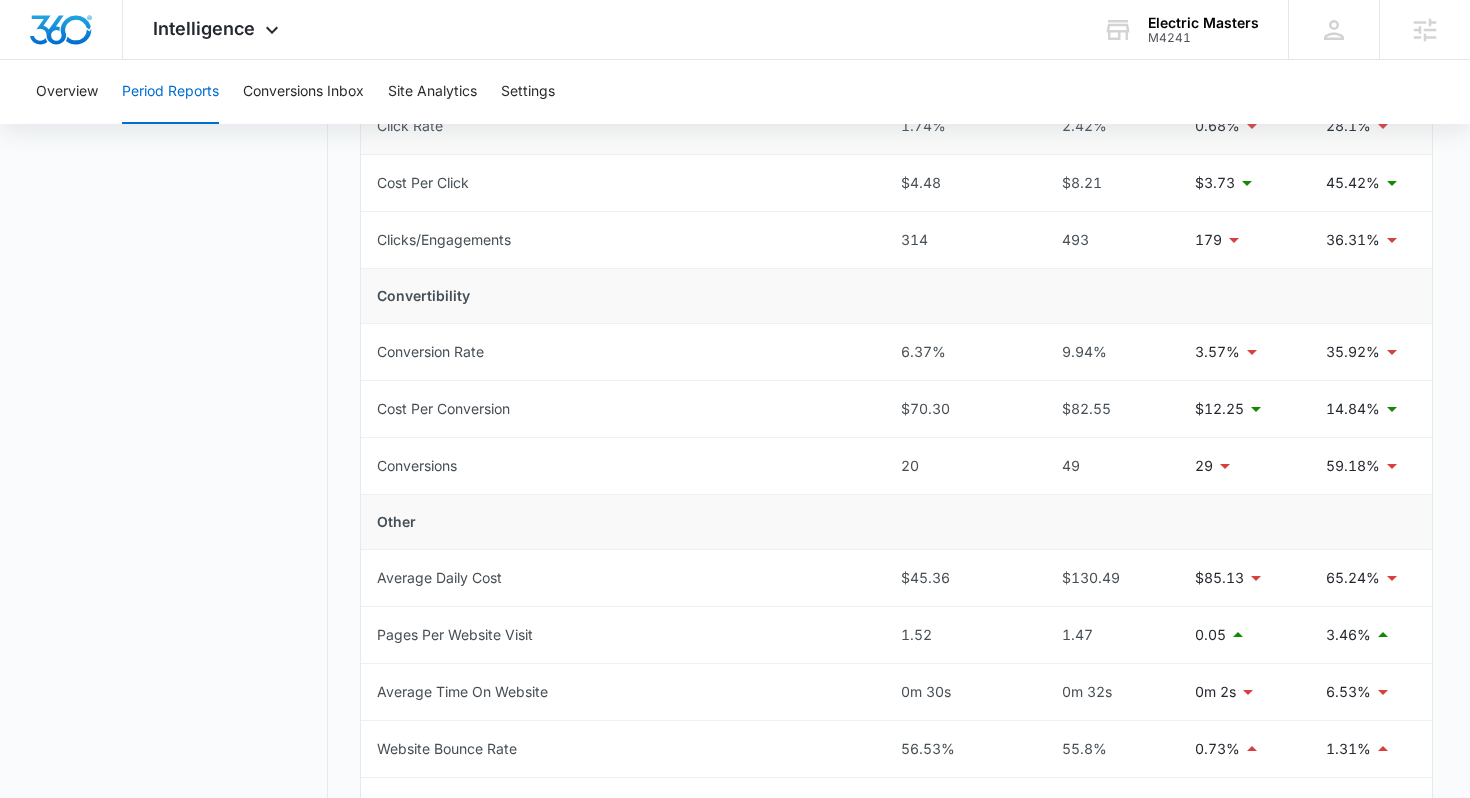 scroll, scrollTop: 0, scrollLeft: 0, axis: both 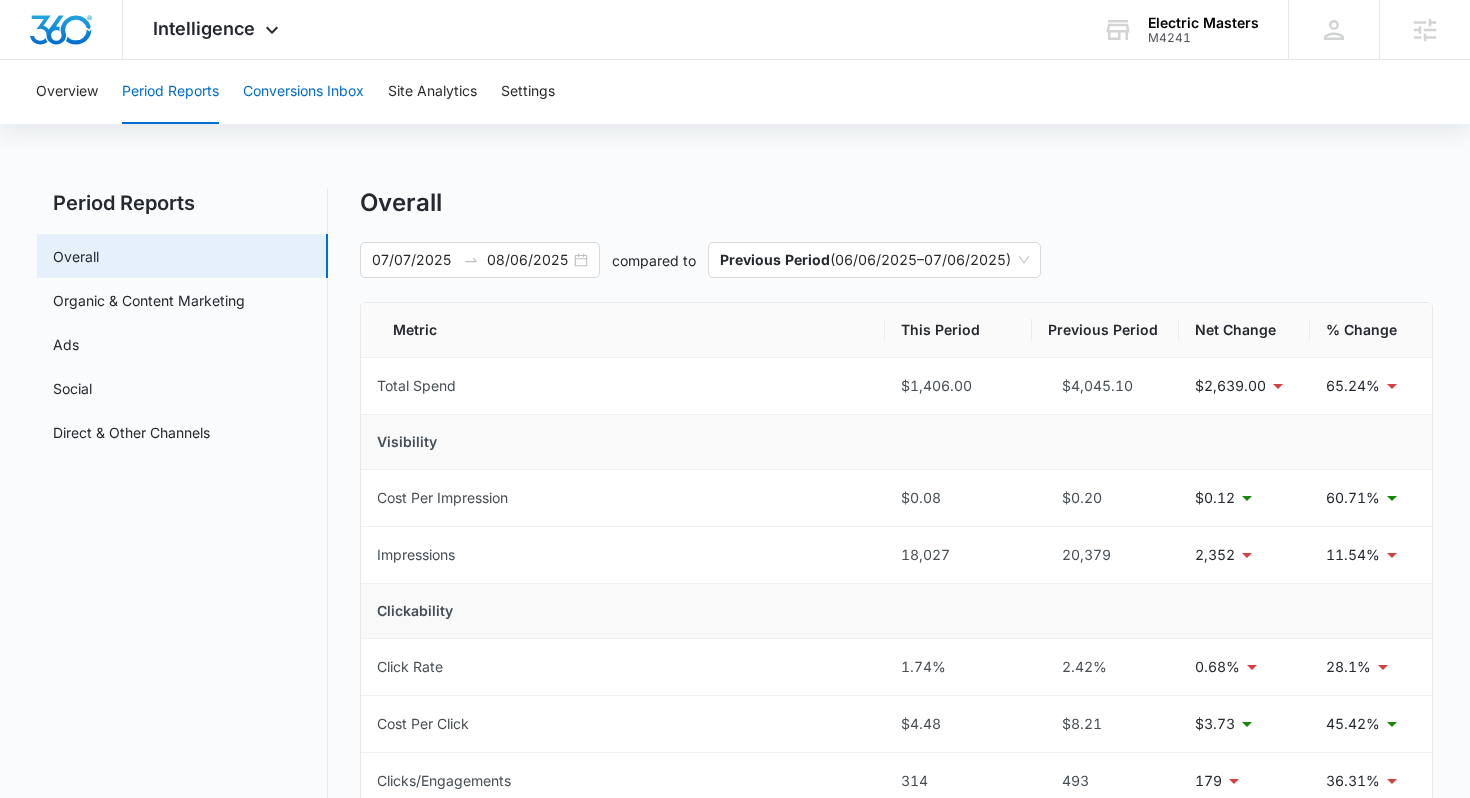 click on "Conversions Inbox" at bounding box center (303, 92) 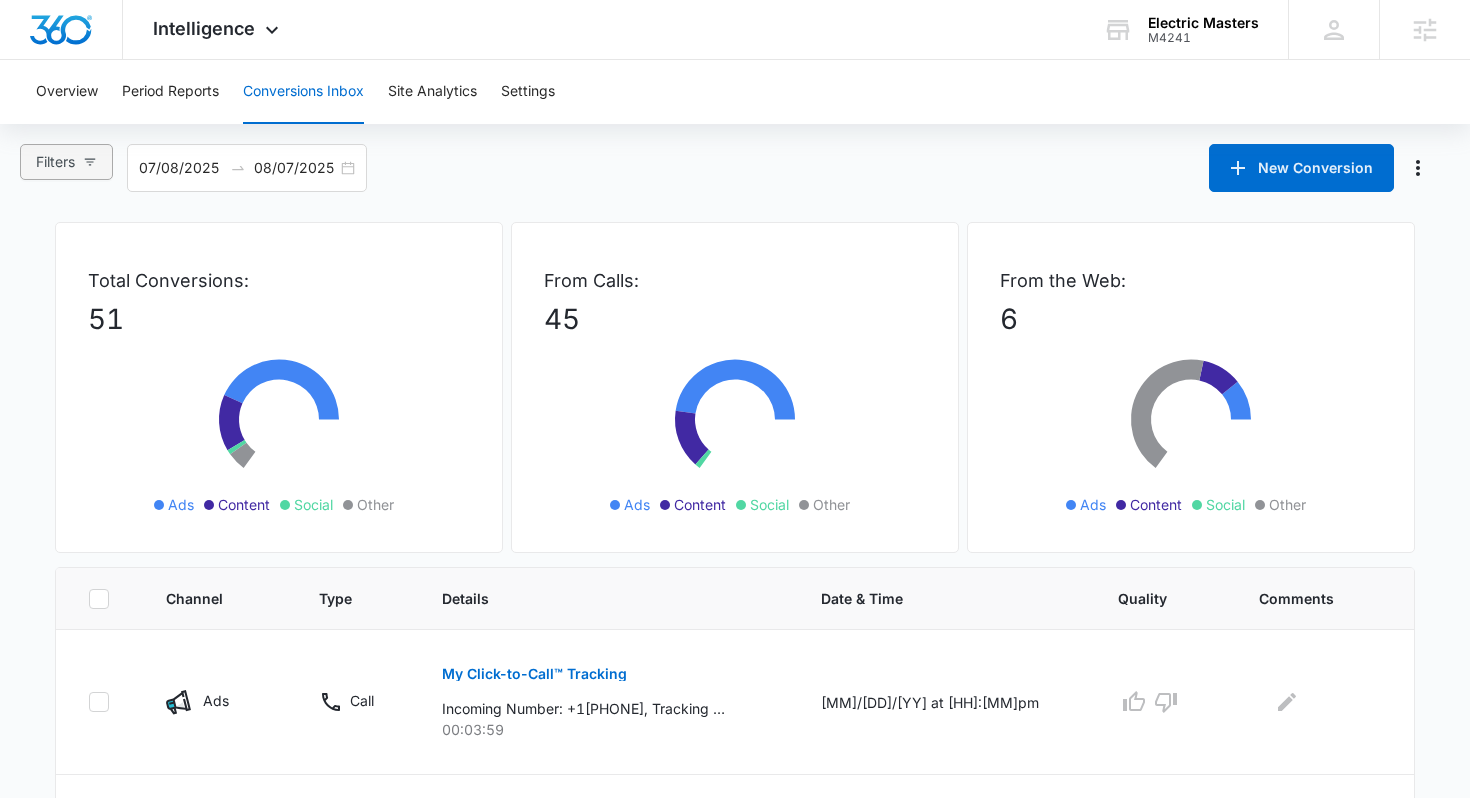 click on "Filters" at bounding box center [55, 162] 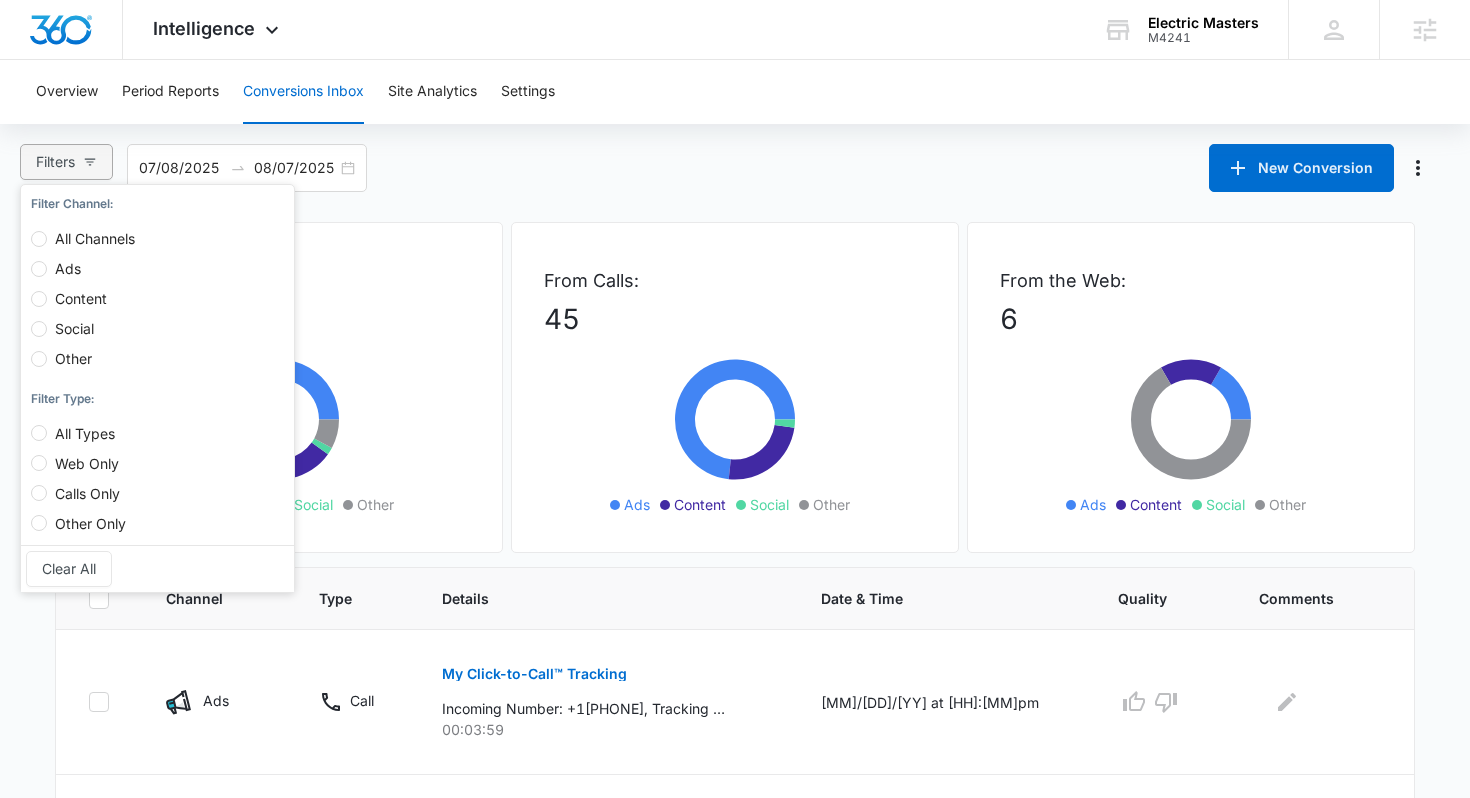 click on "Filters" at bounding box center [55, 162] 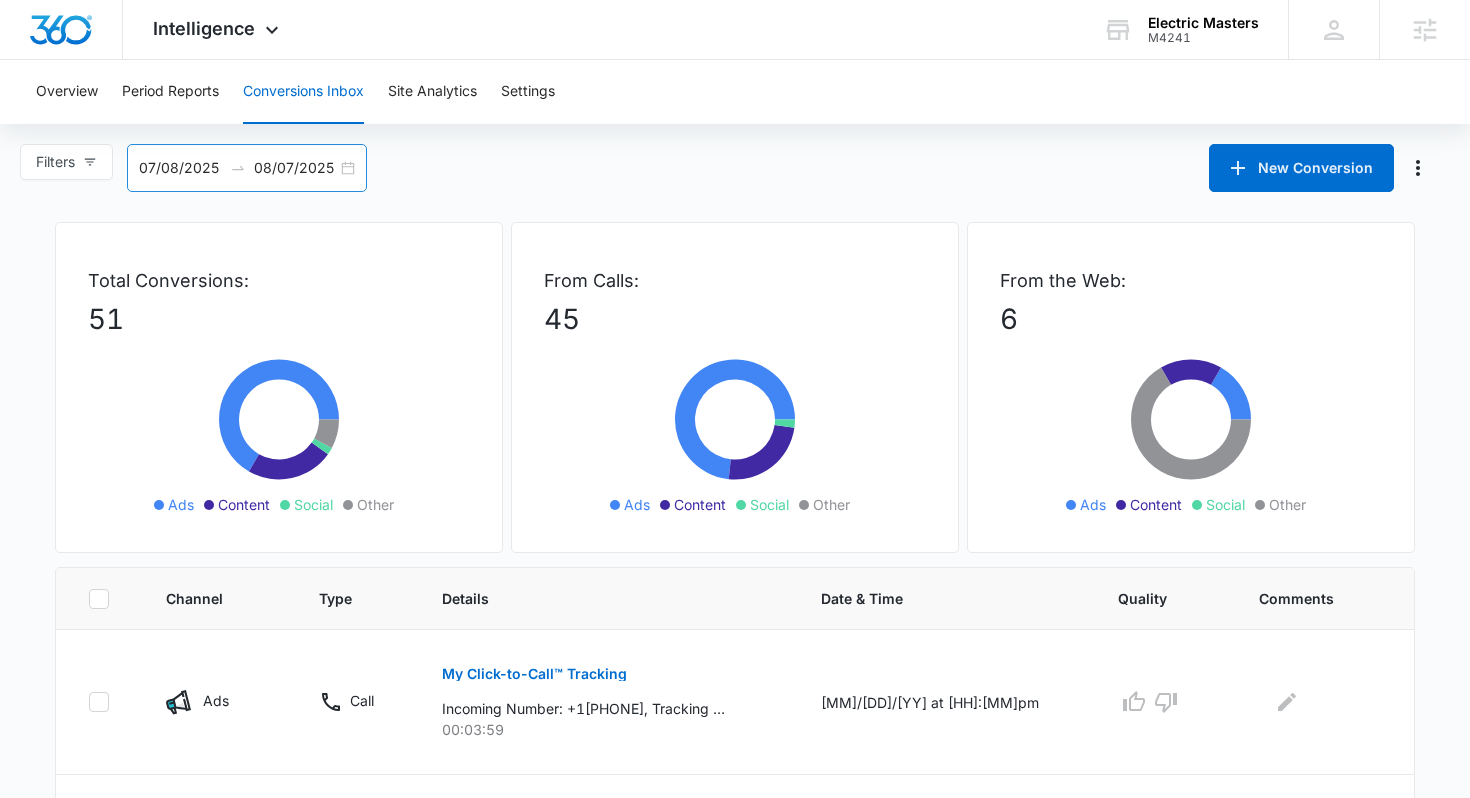 click on "07/08/2025 08/07/2025" at bounding box center [247, 168] 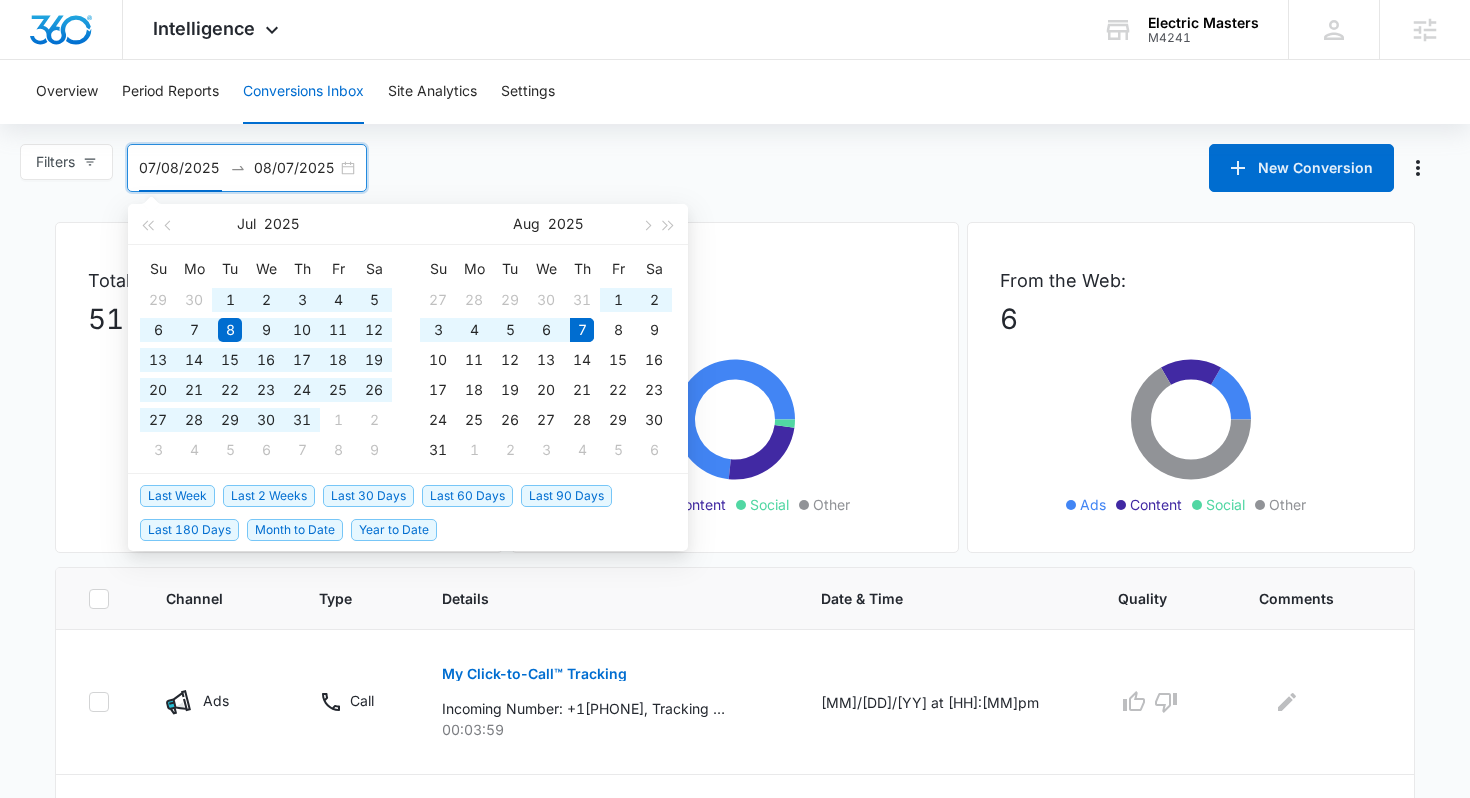 click on "Last 90 Days" at bounding box center [566, 496] 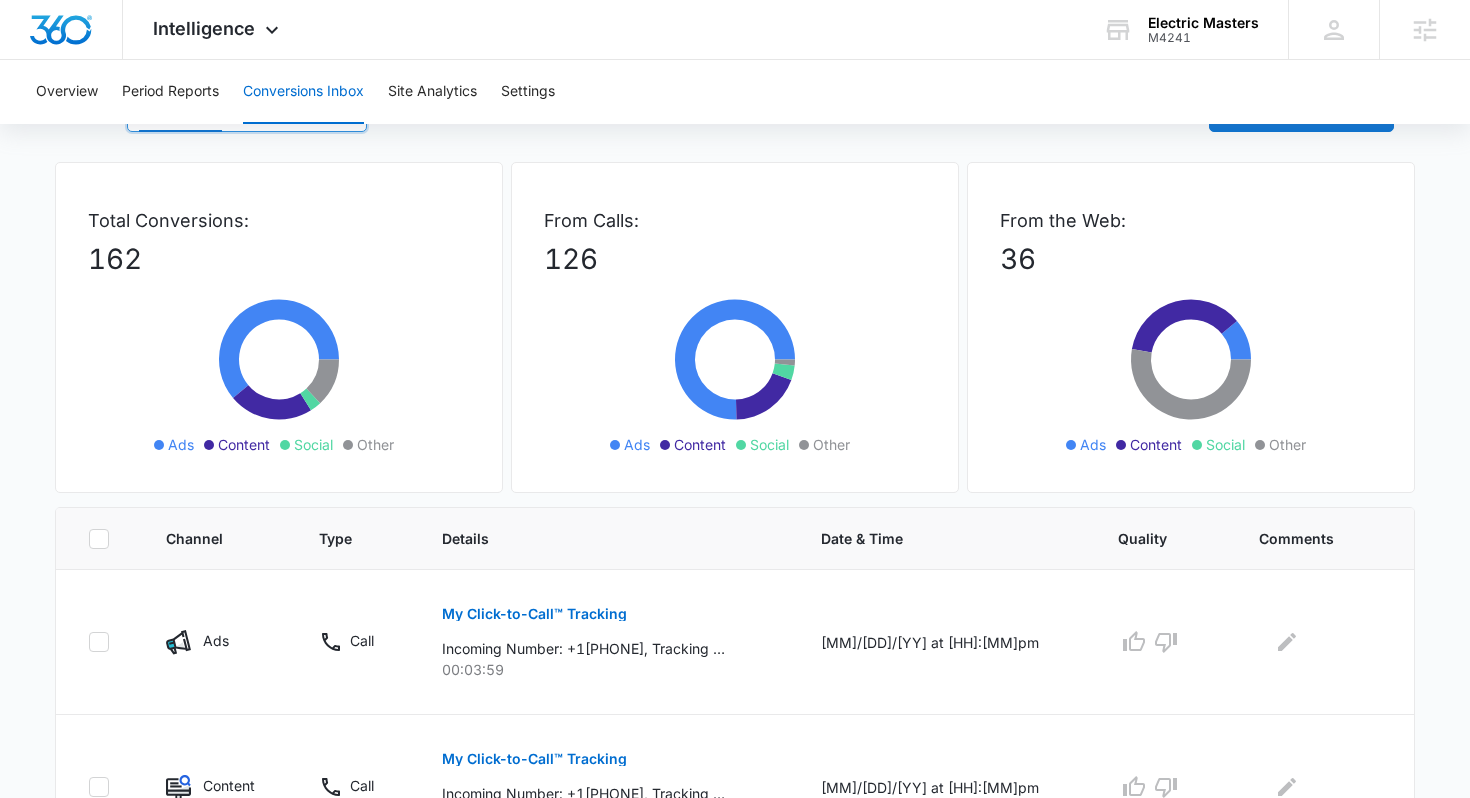 scroll, scrollTop: 0, scrollLeft: 0, axis: both 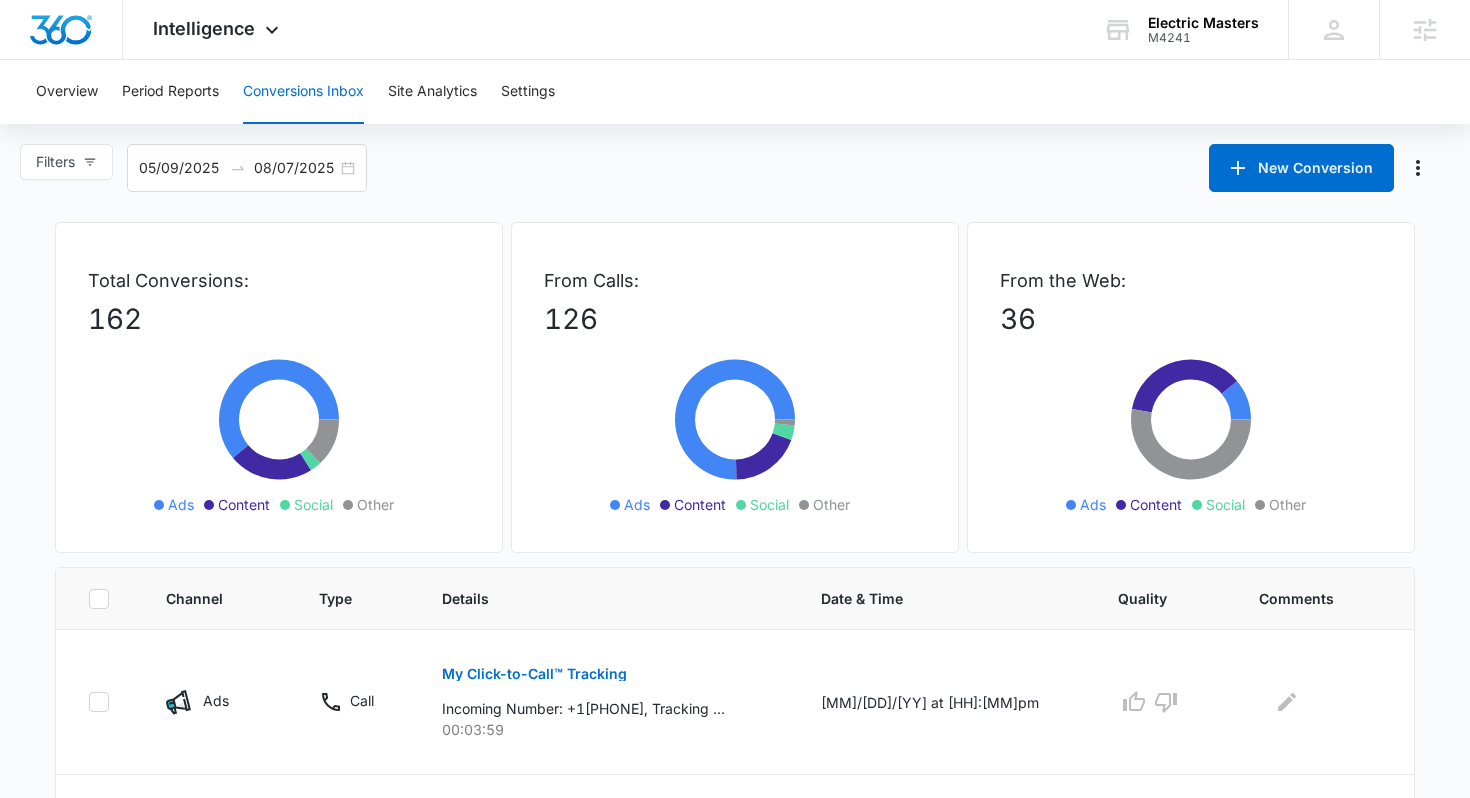 click on "Filters Filter Channel : All Channels Ads Content Social Other Filter Type : All Types Web Only Calls Only Other Only Clear All 05/09/2025 08/07/2025 New Conversion May 2025 Su Mo Tu We Th Fr Sa 27 28 29 30 1 2 3 4 5 6 7 8 9 10 11 12 13 14 15 16 17 18 19 20 21 22 23 24 25 26 27 28 29 30 31 1 2 3 4 5 6 7 Jun 2025 Su Mo Tu We Th Fr Sa 1 2 3 4 5 6 7 8 9 10 11 12 13 14 15 16 17 18 19 20 21 22 23 24 25 26 27 28 29 30 1 2 3 4 5 6 7 8 9 10 11 12 Last  Week Last 2 Weeks Last 30 Days Last 60 Days Last 90 Days Last 180 Days Month to Date Year to Date" at bounding box center [735, 168] 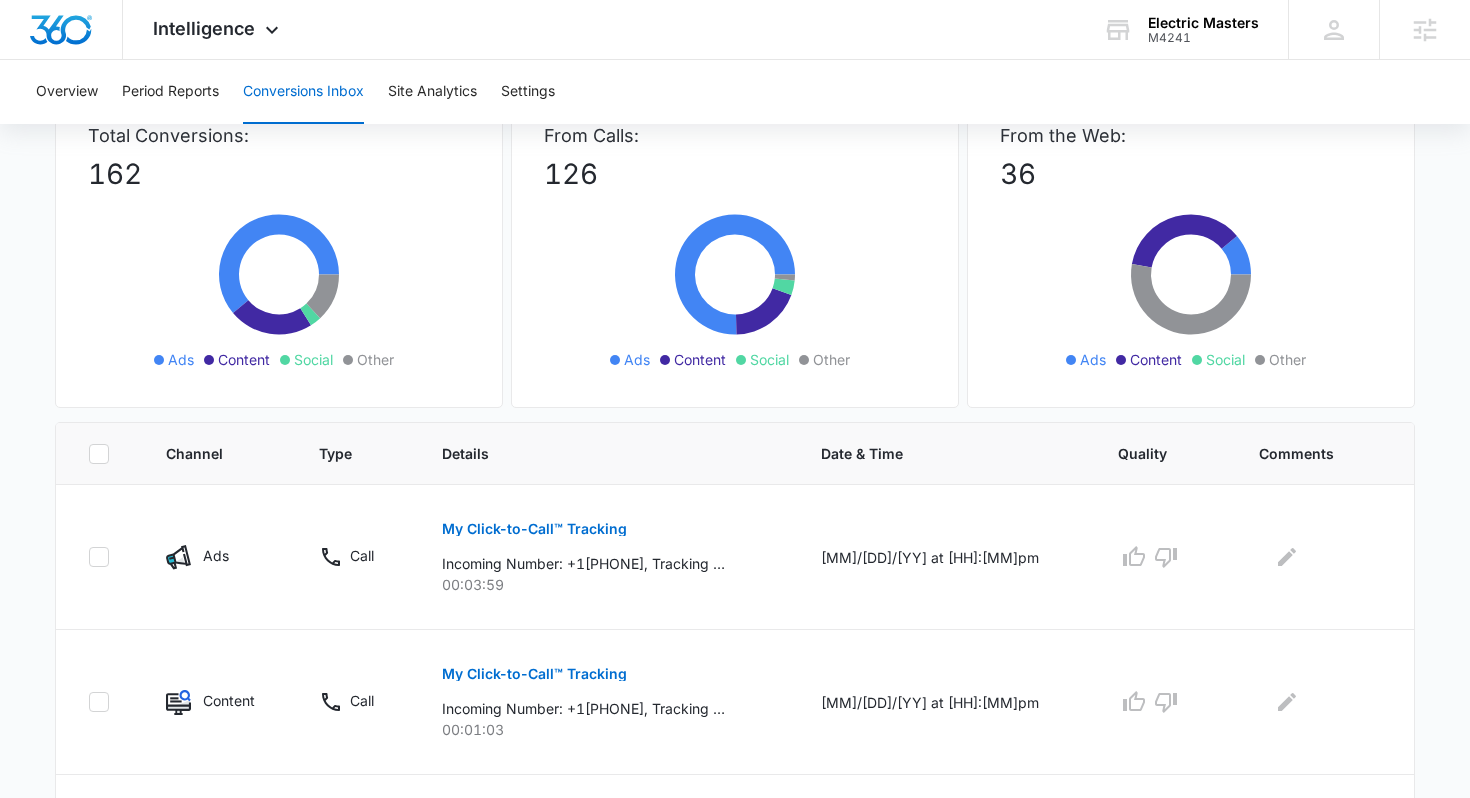 scroll, scrollTop: 0, scrollLeft: 0, axis: both 